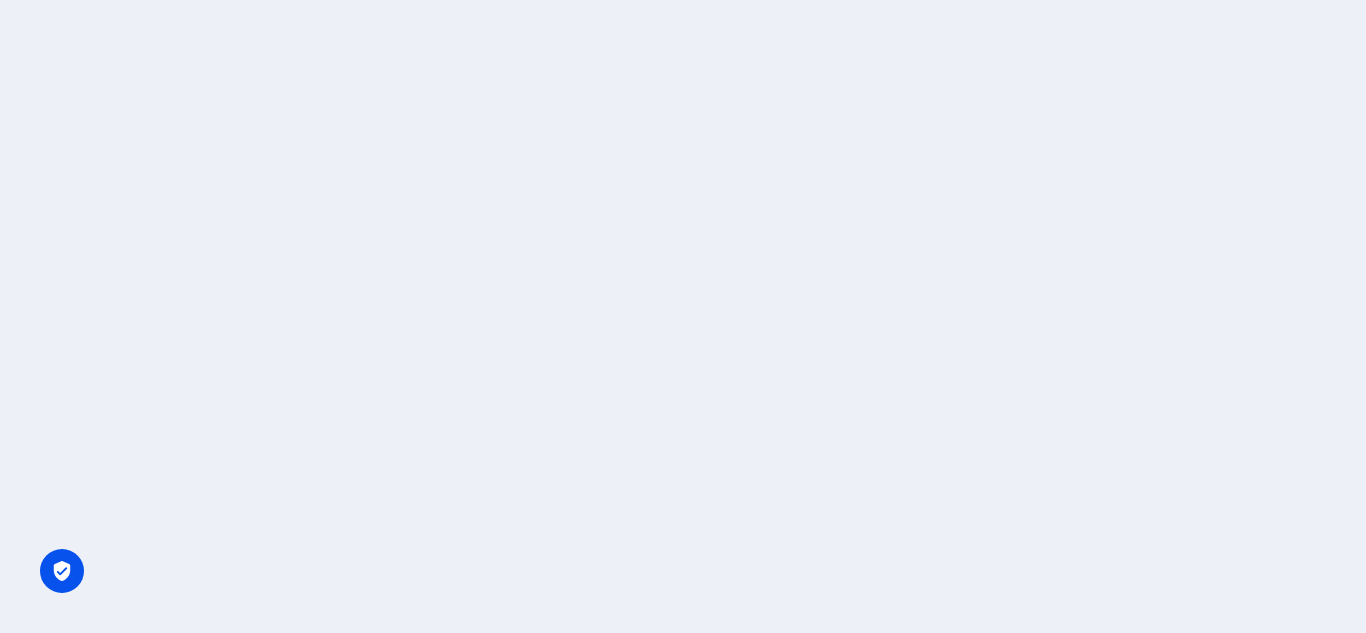 scroll, scrollTop: 0, scrollLeft: 0, axis: both 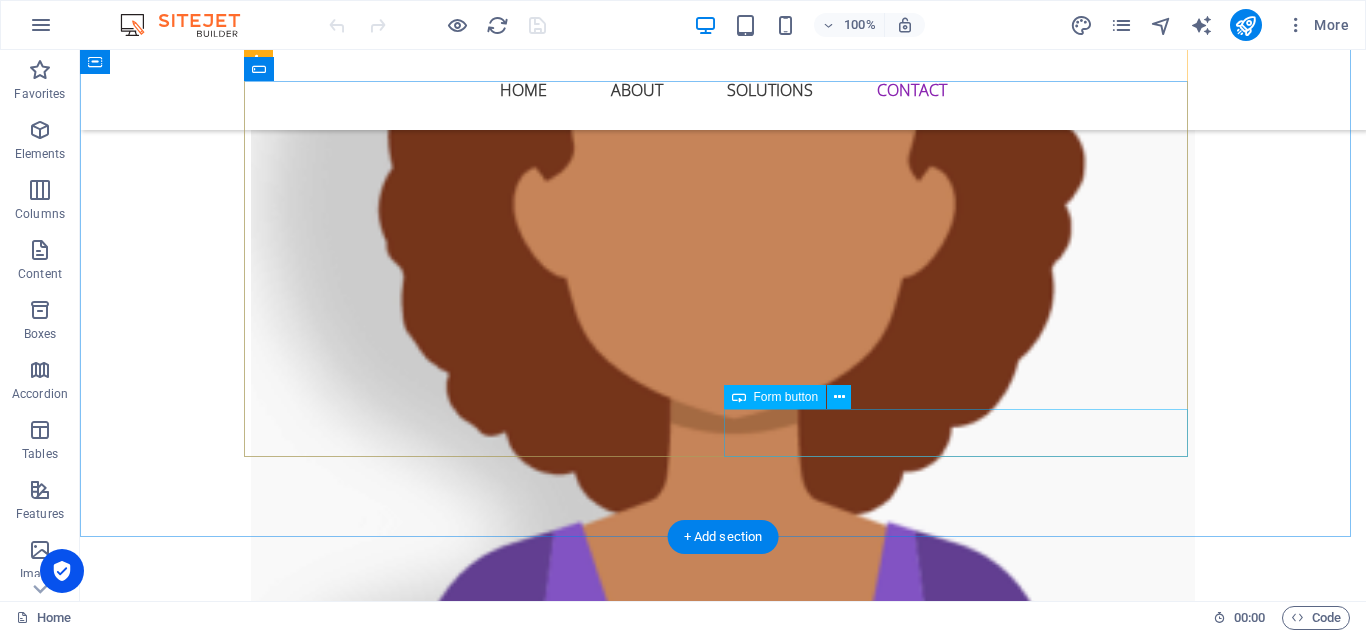 click on "Submit" 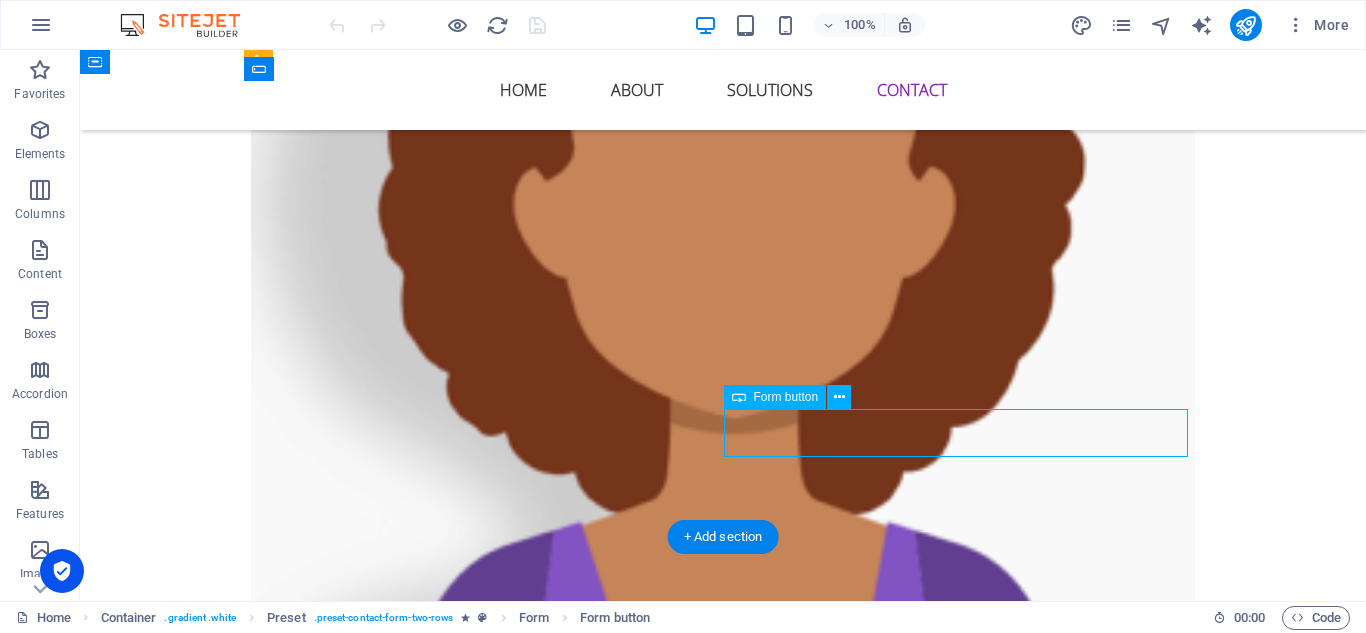 click on "Submit" 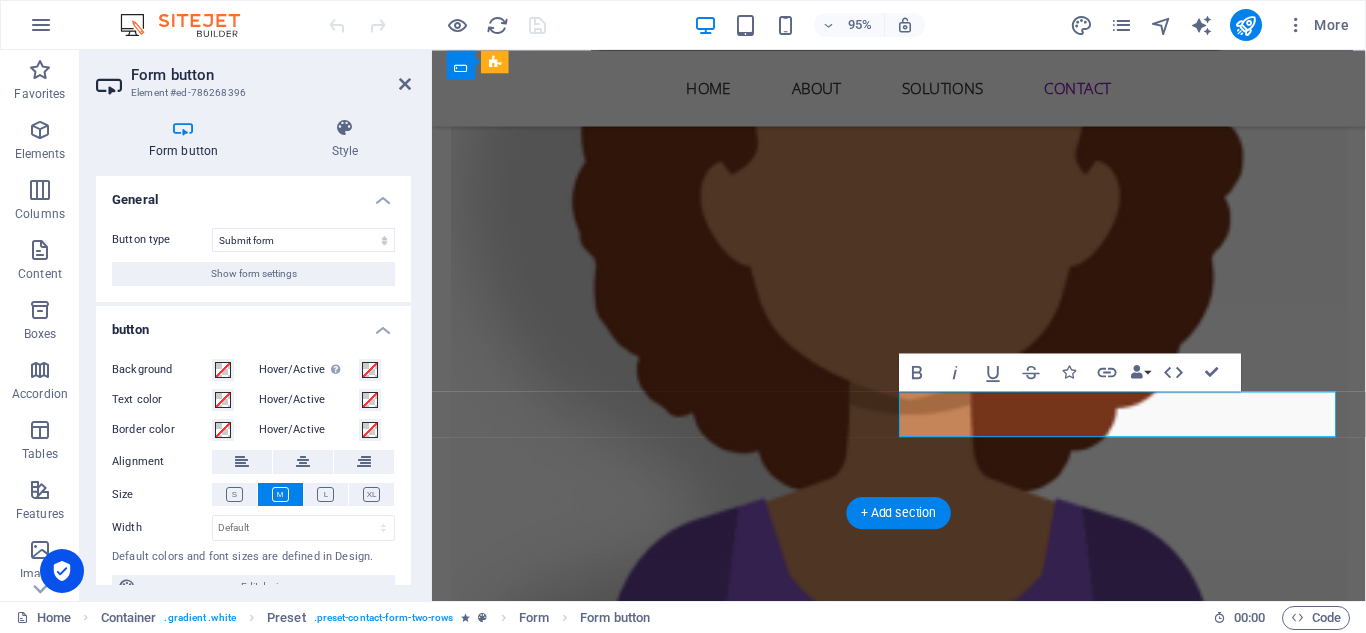scroll, scrollTop: 3521, scrollLeft: 0, axis: vertical 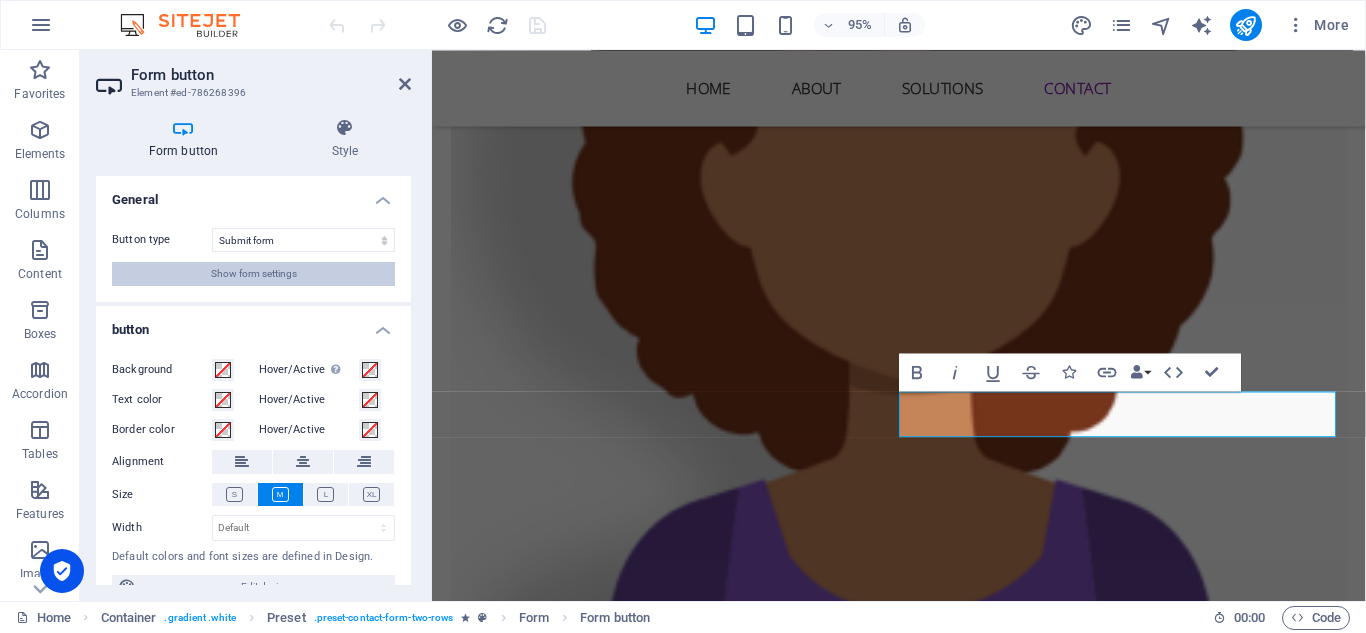 click on "Show form settings" at bounding box center (254, 274) 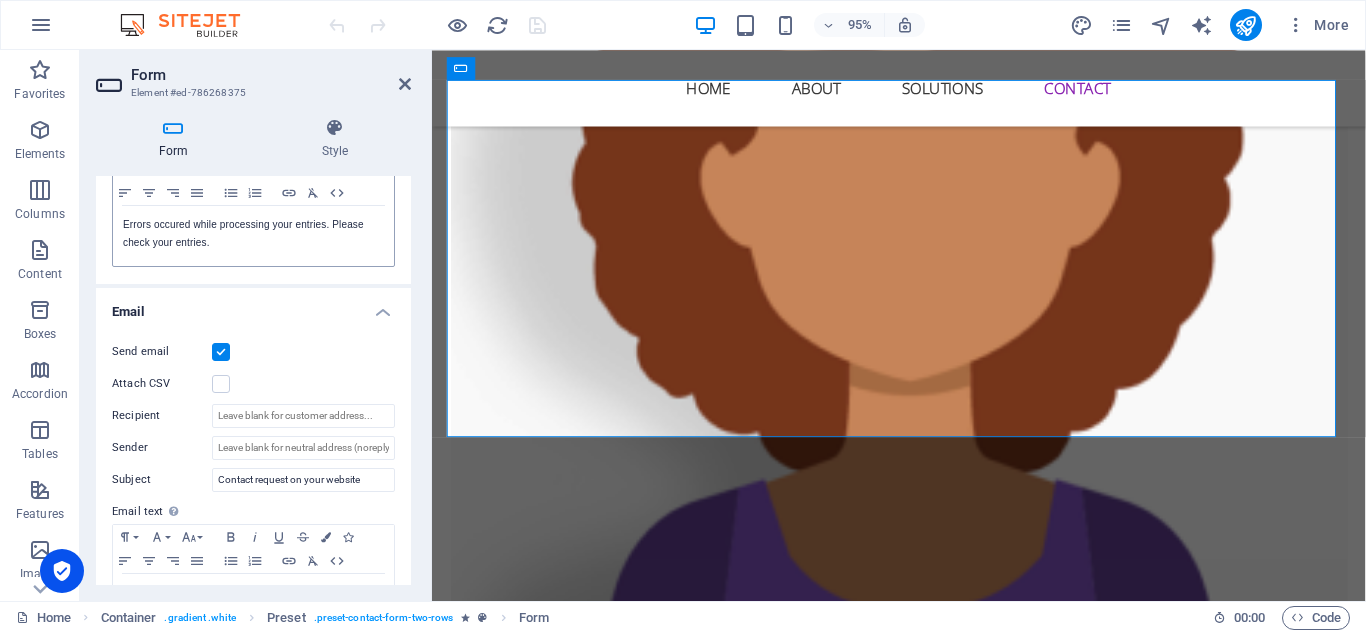 scroll, scrollTop: 500, scrollLeft: 0, axis: vertical 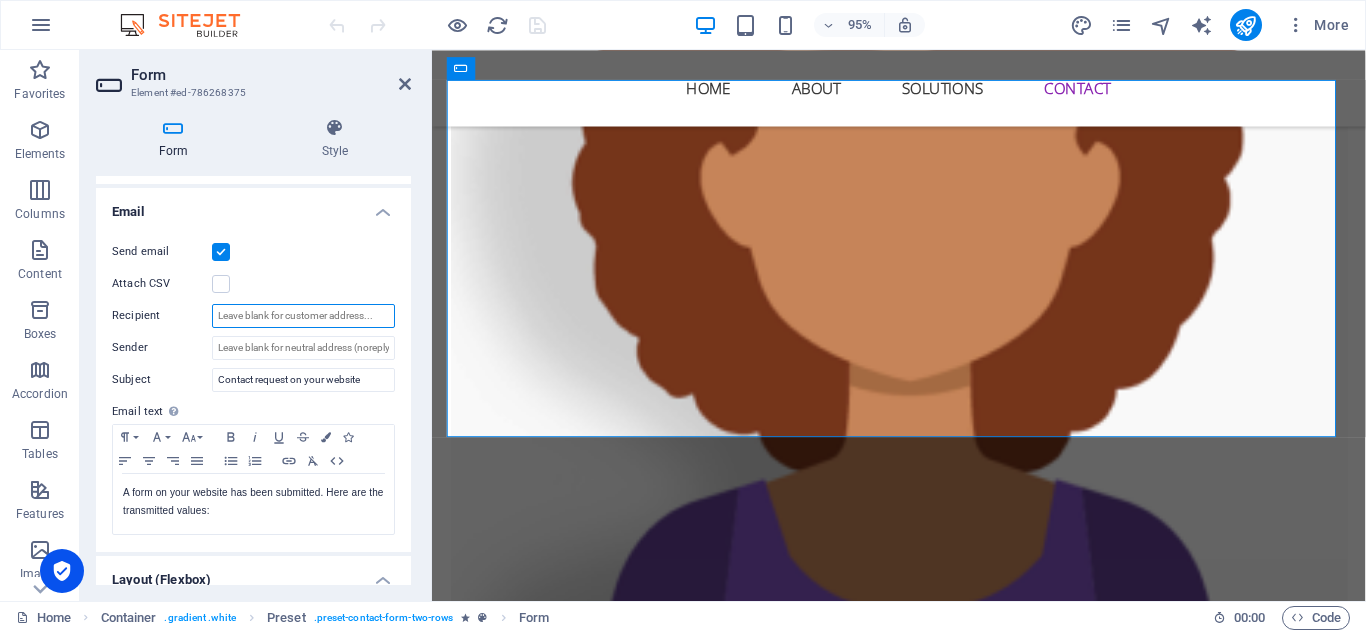 click on "Recipient" at bounding box center [303, 316] 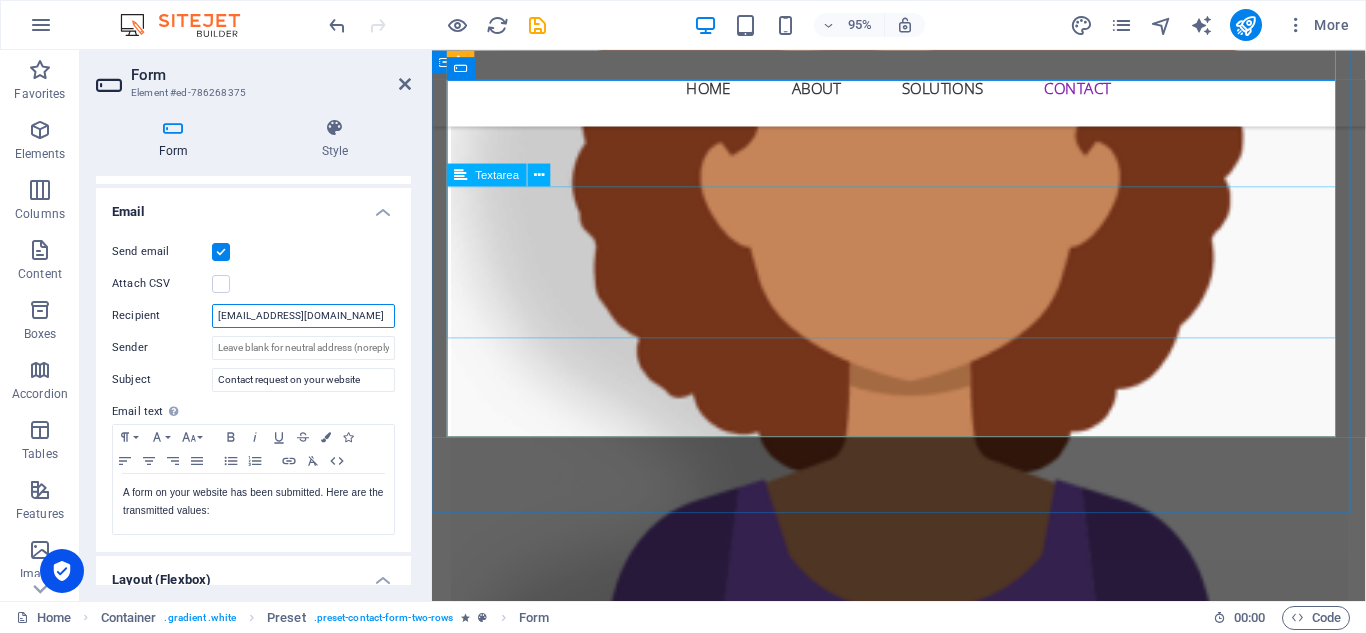 type on "[EMAIL_ADDRESS][DOMAIN_NAME]" 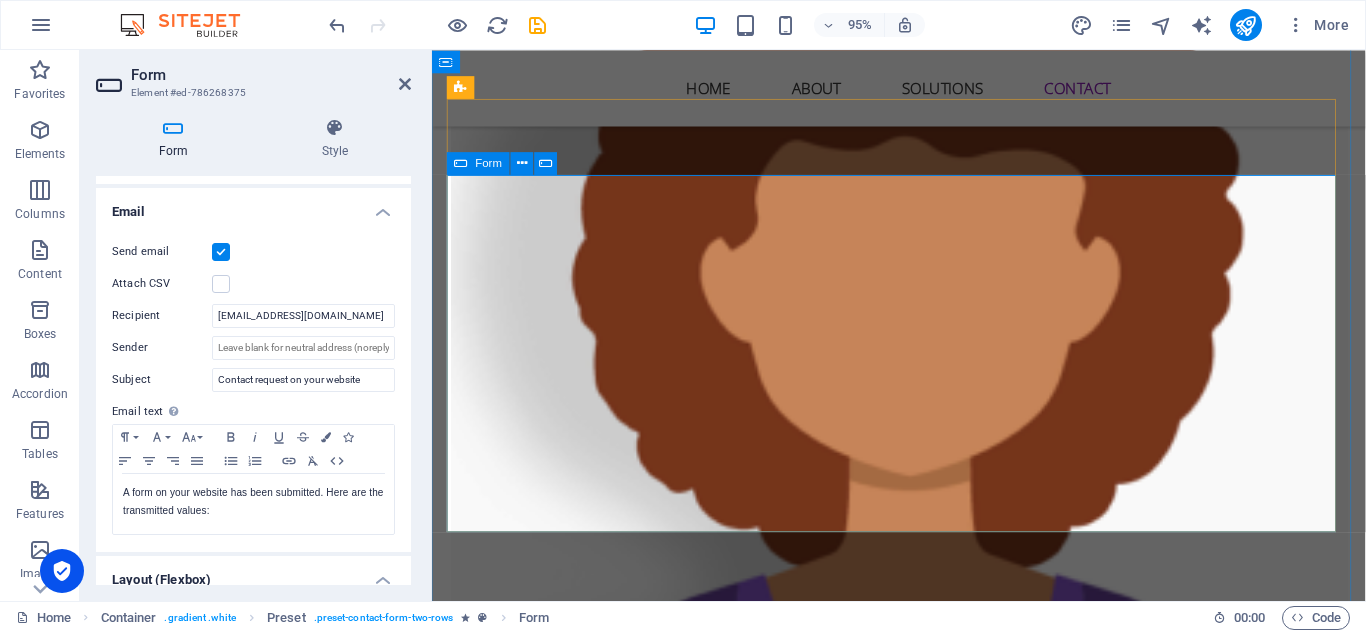 scroll, scrollTop: 3321, scrollLeft: 0, axis: vertical 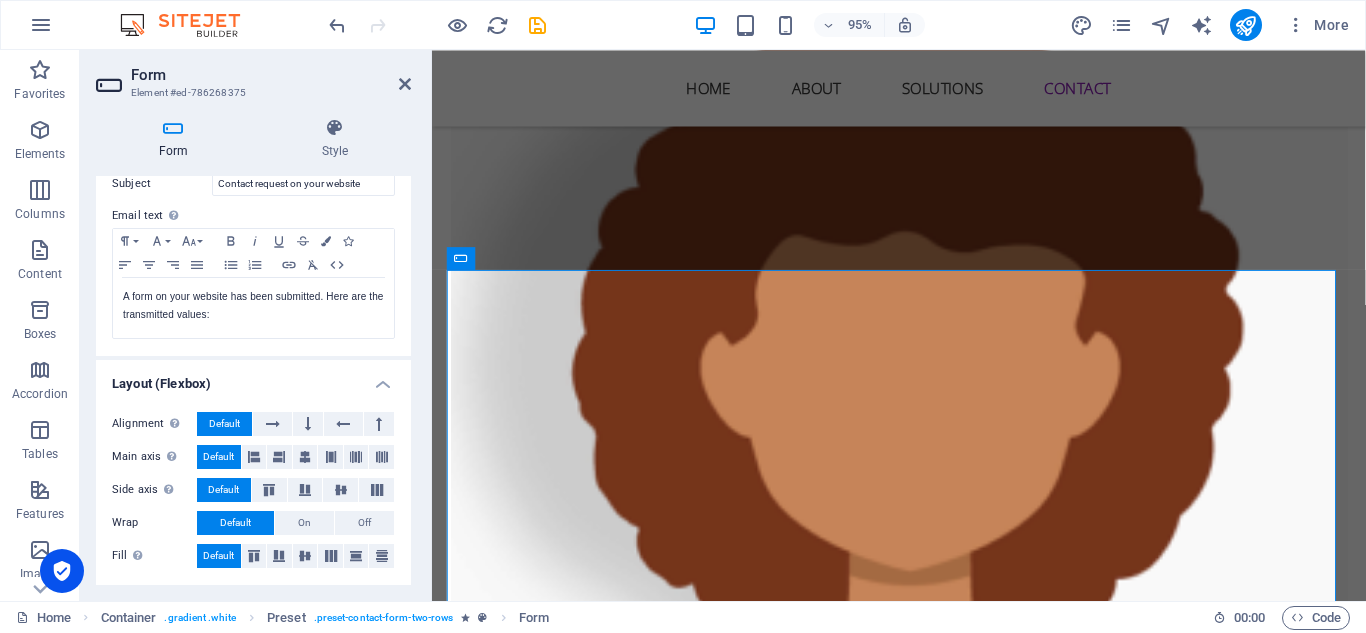 click on "Form" at bounding box center (271, 75) 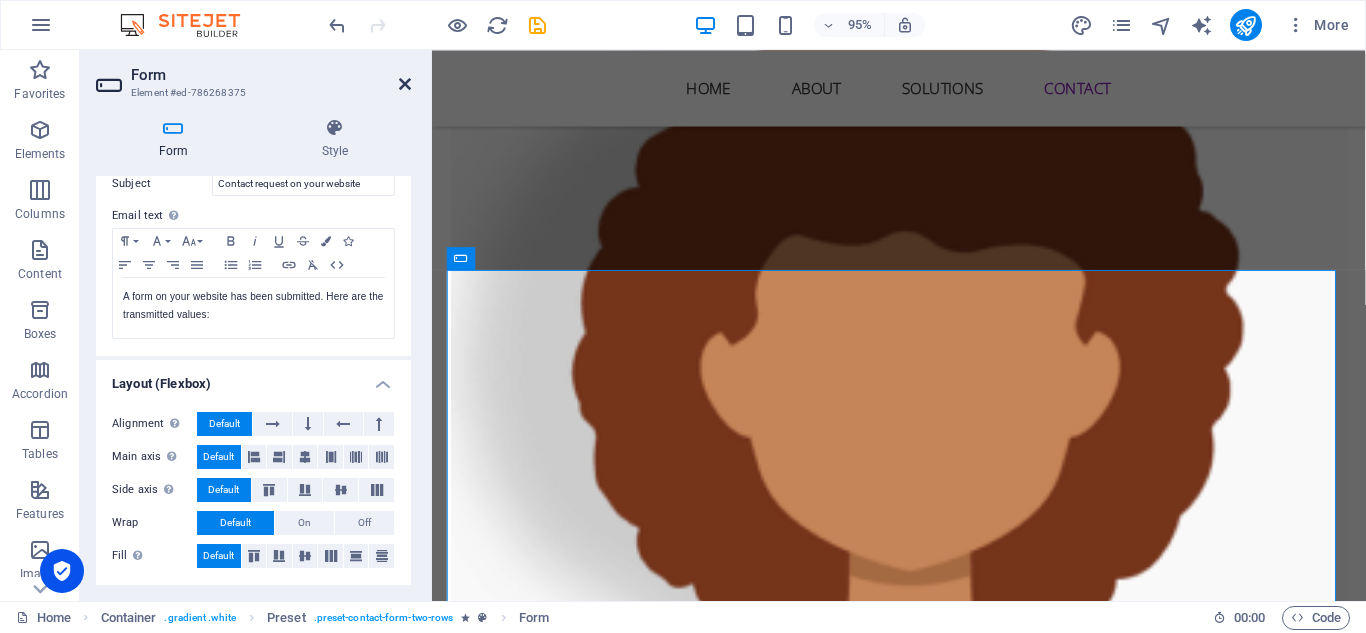 click at bounding box center (405, 84) 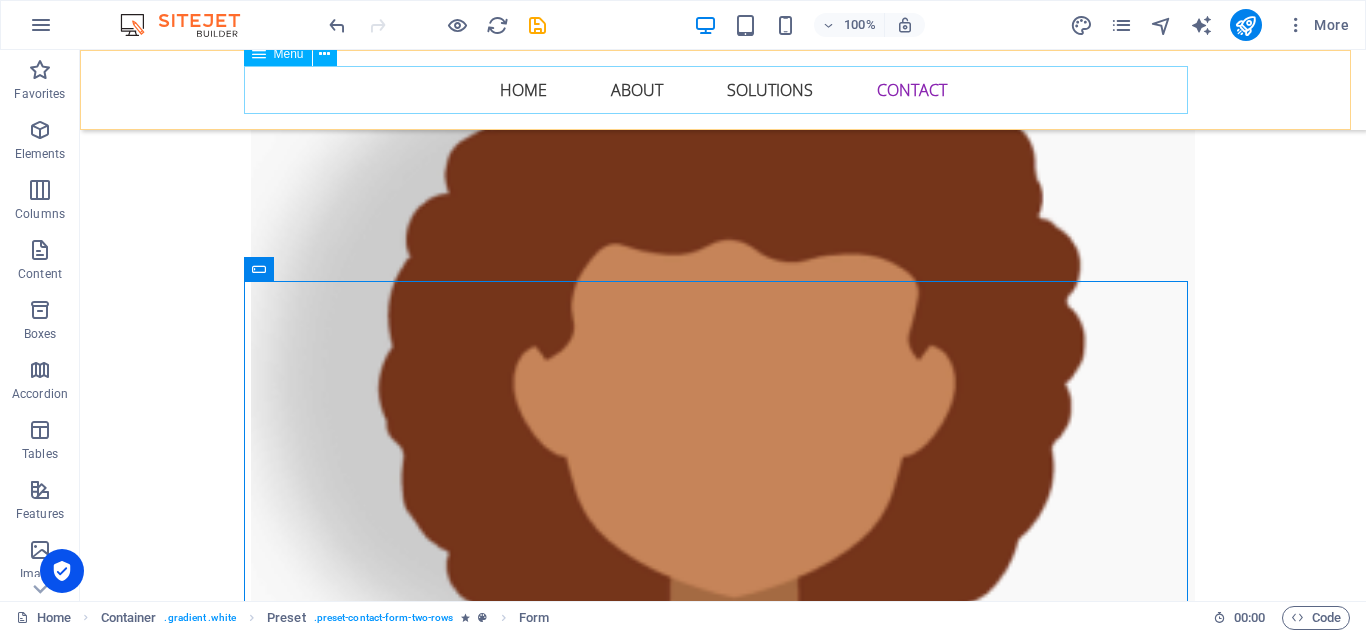 scroll, scrollTop: 3300, scrollLeft: 0, axis: vertical 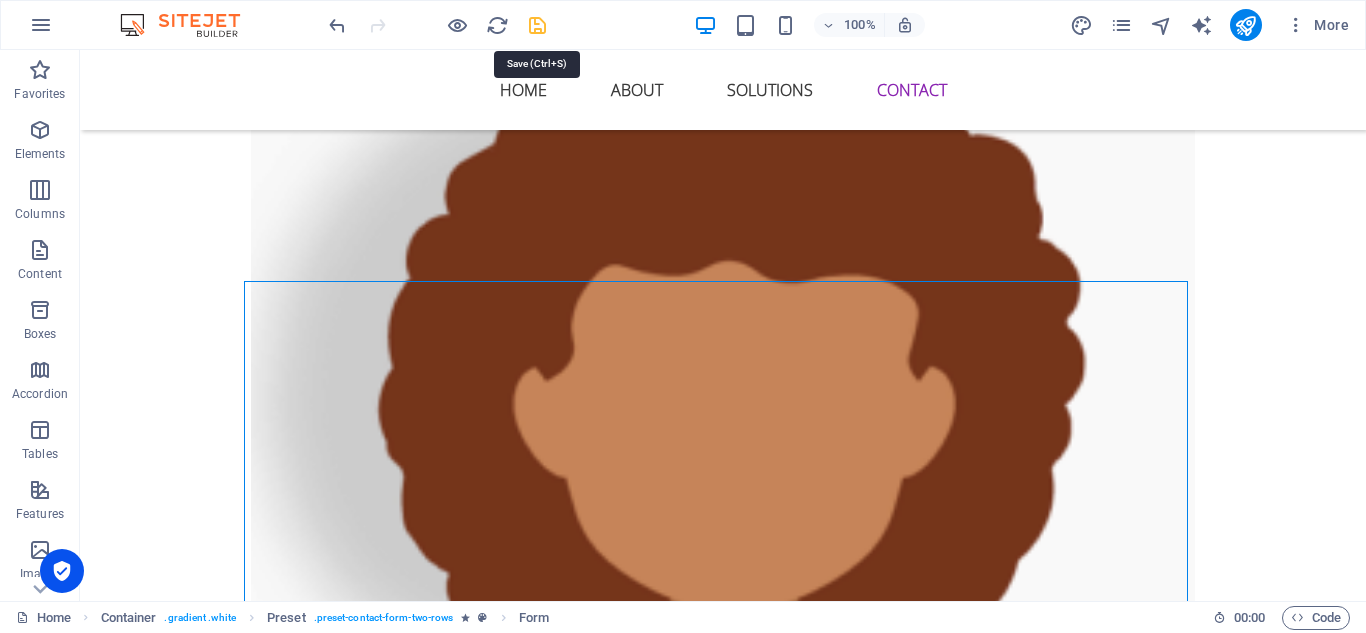 click at bounding box center [537, 25] 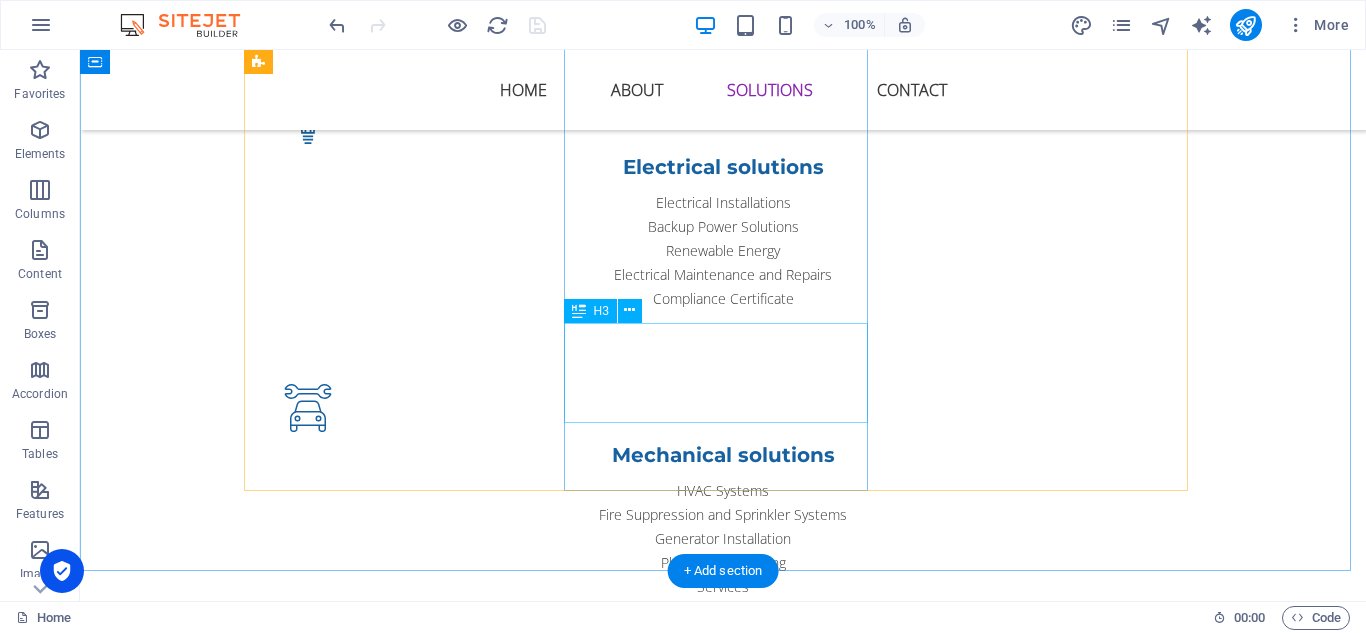 scroll, scrollTop: 1800, scrollLeft: 0, axis: vertical 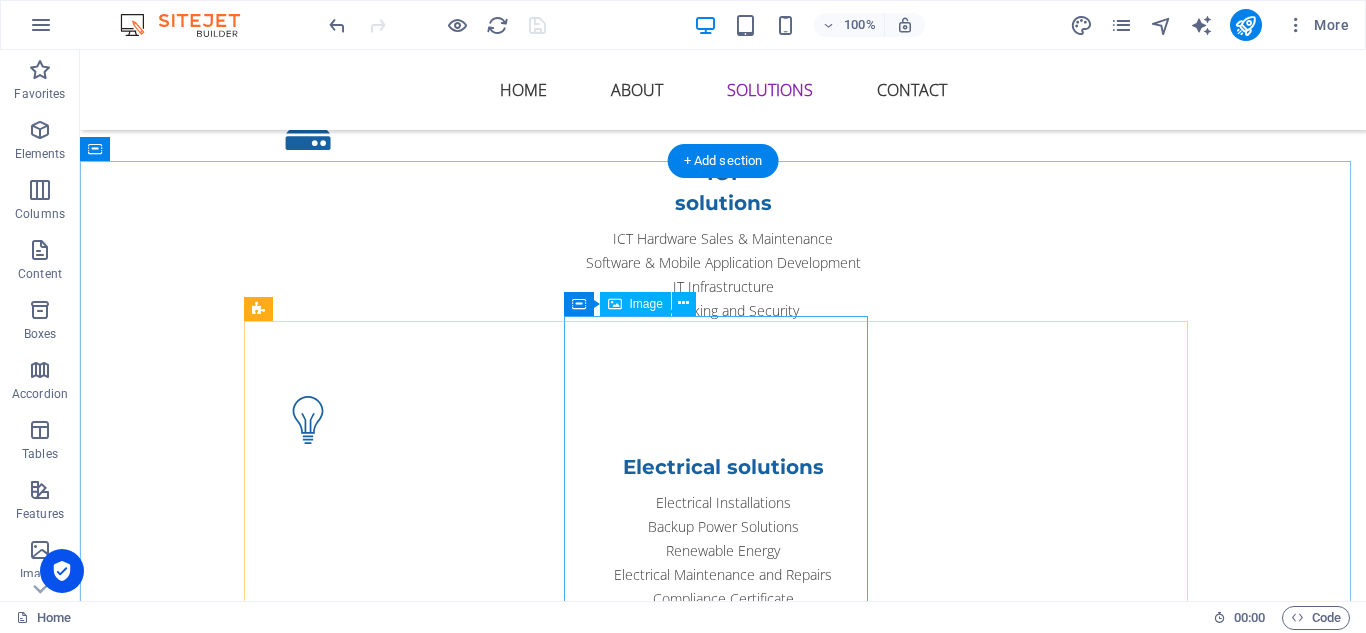 click at bounding box center (723, 3059) 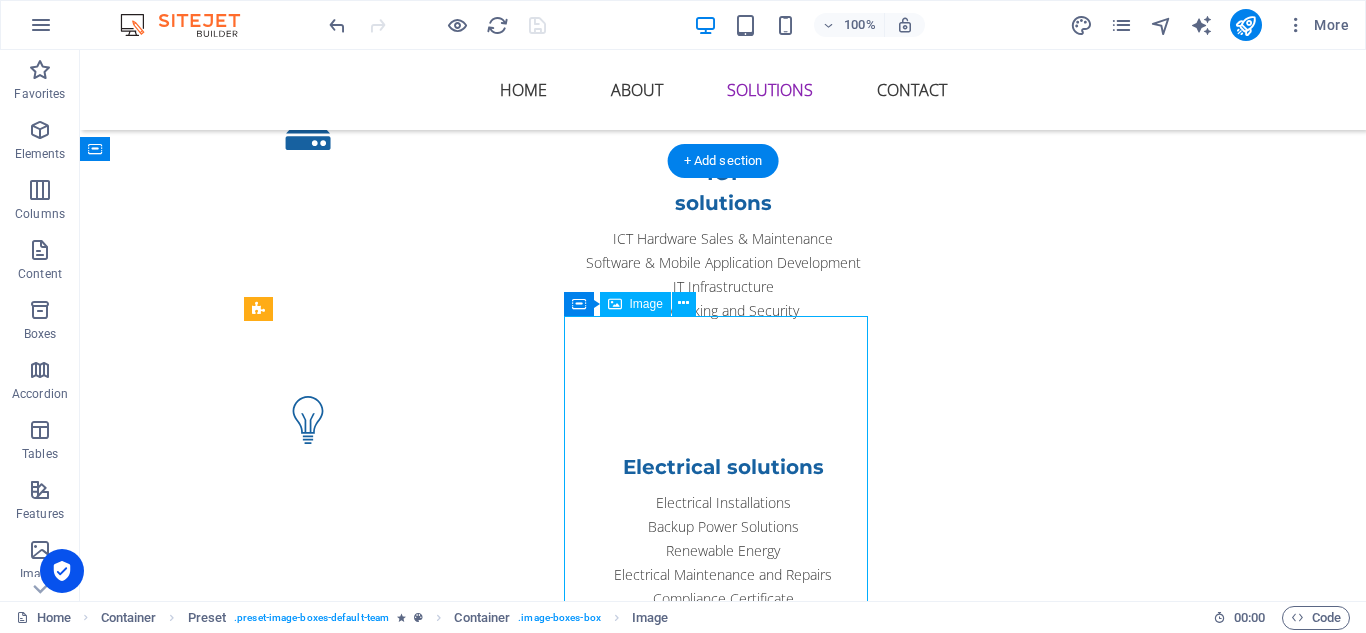 click at bounding box center (723, 3059) 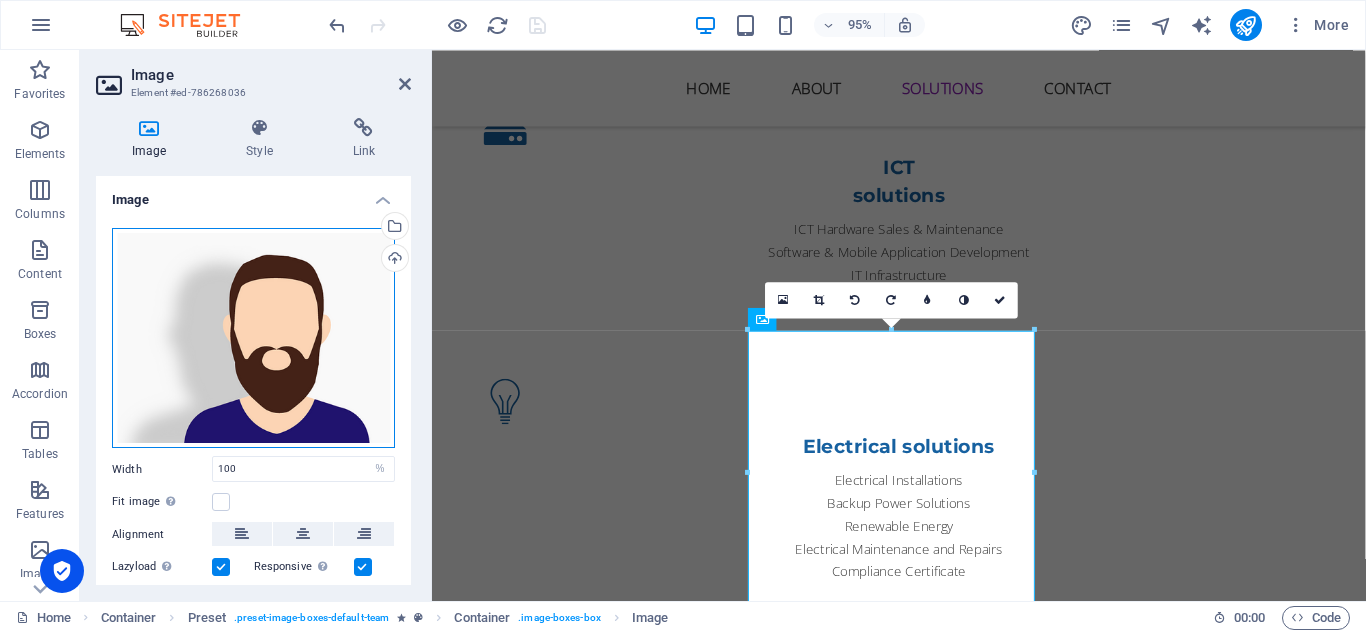 click on "Drag files here, click to choose files or select files from Files or our free stock photos & videos" at bounding box center (253, 338) 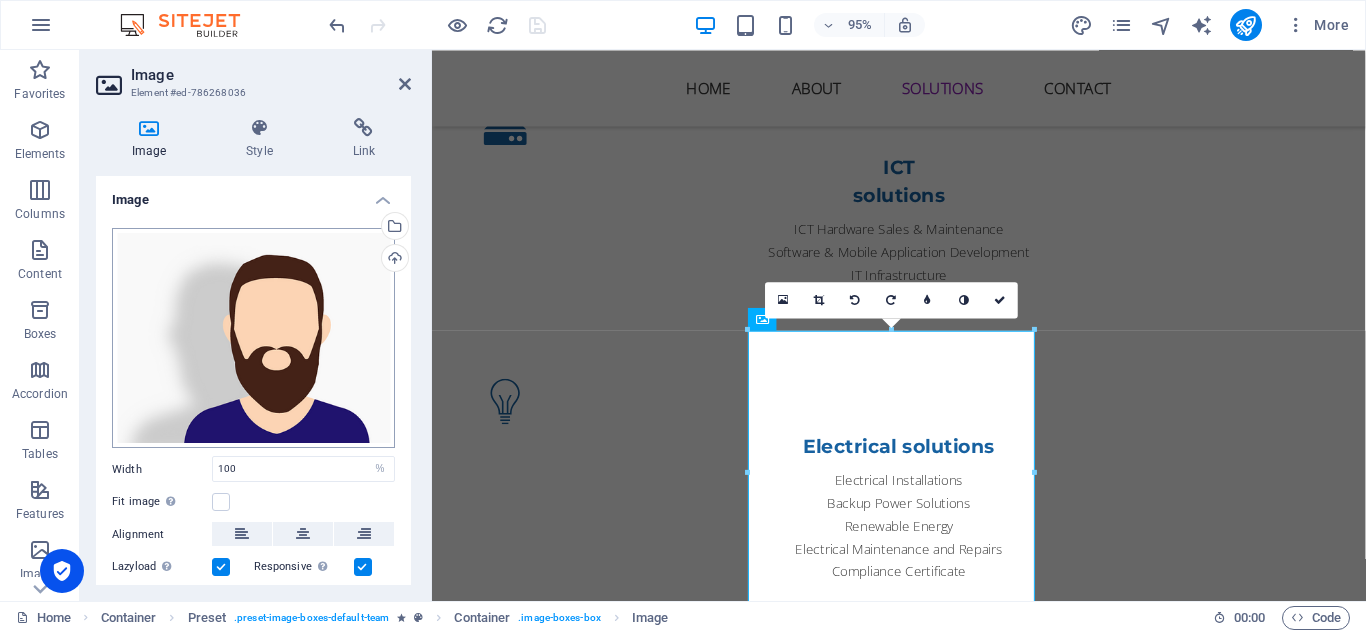 scroll, scrollTop: 2009, scrollLeft: 0, axis: vertical 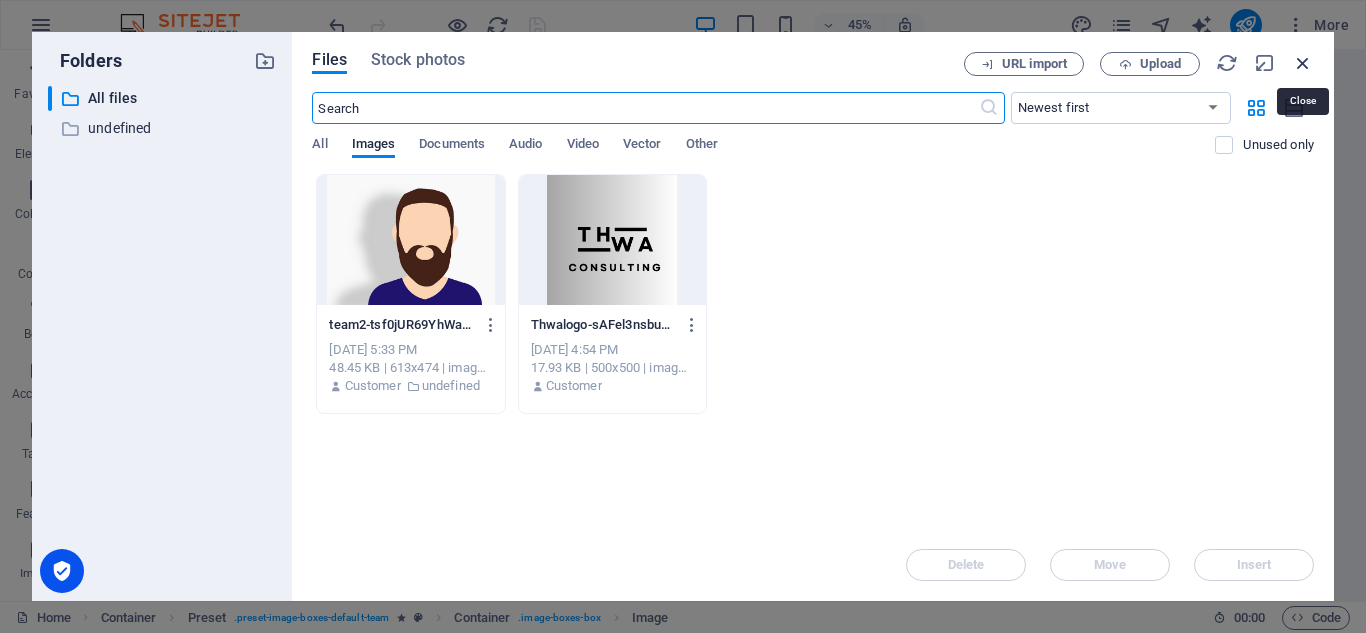 click at bounding box center [1303, 63] 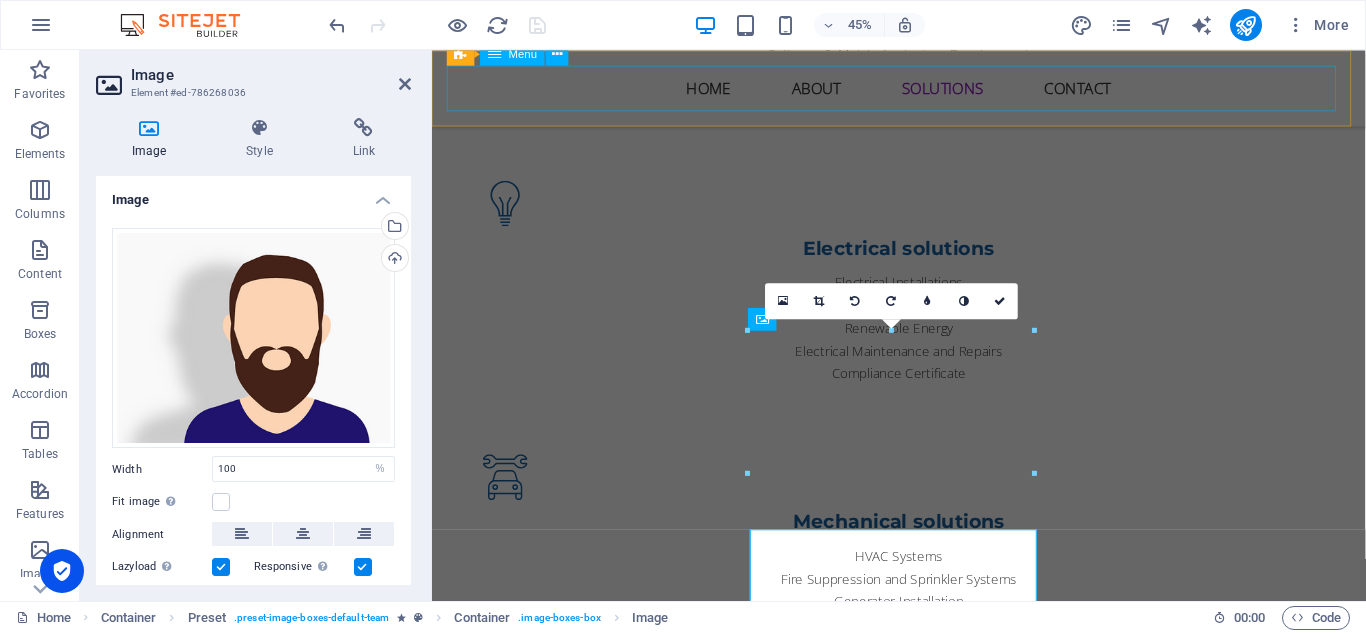 scroll, scrollTop: 1800, scrollLeft: 0, axis: vertical 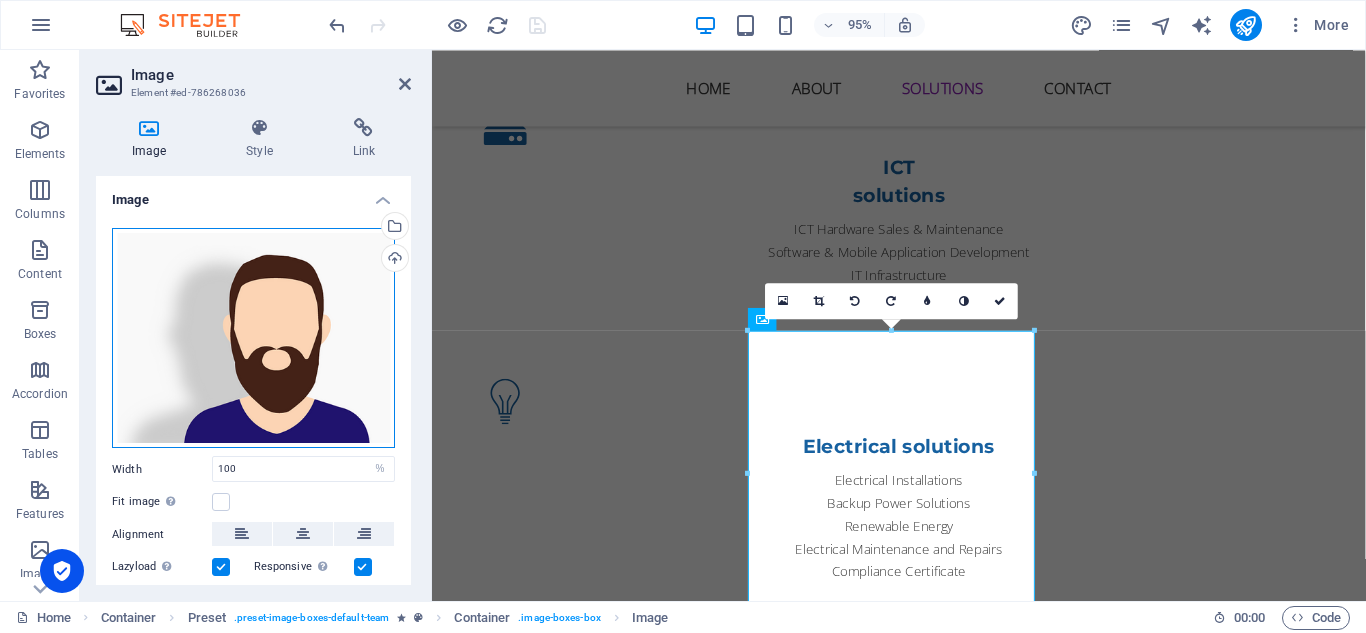 click on "Drag files here, click to choose files or select files from Files or our free stock photos & videos" at bounding box center (253, 338) 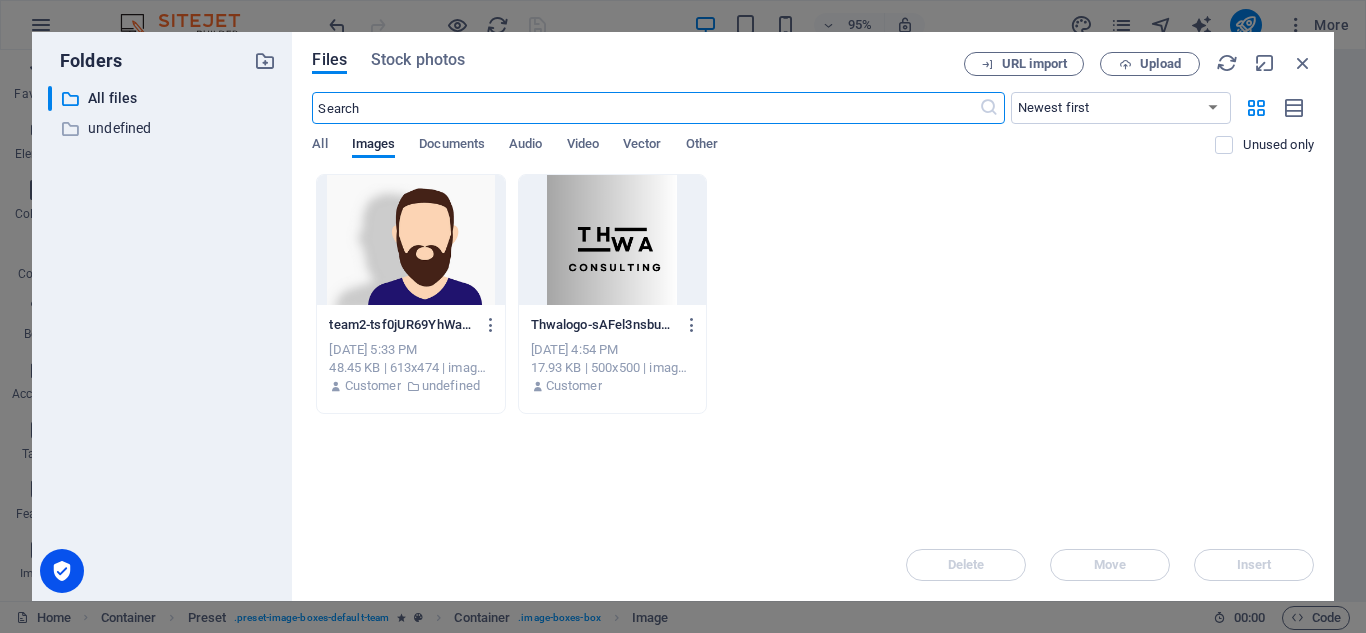 scroll, scrollTop: 2009, scrollLeft: 0, axis: vertical 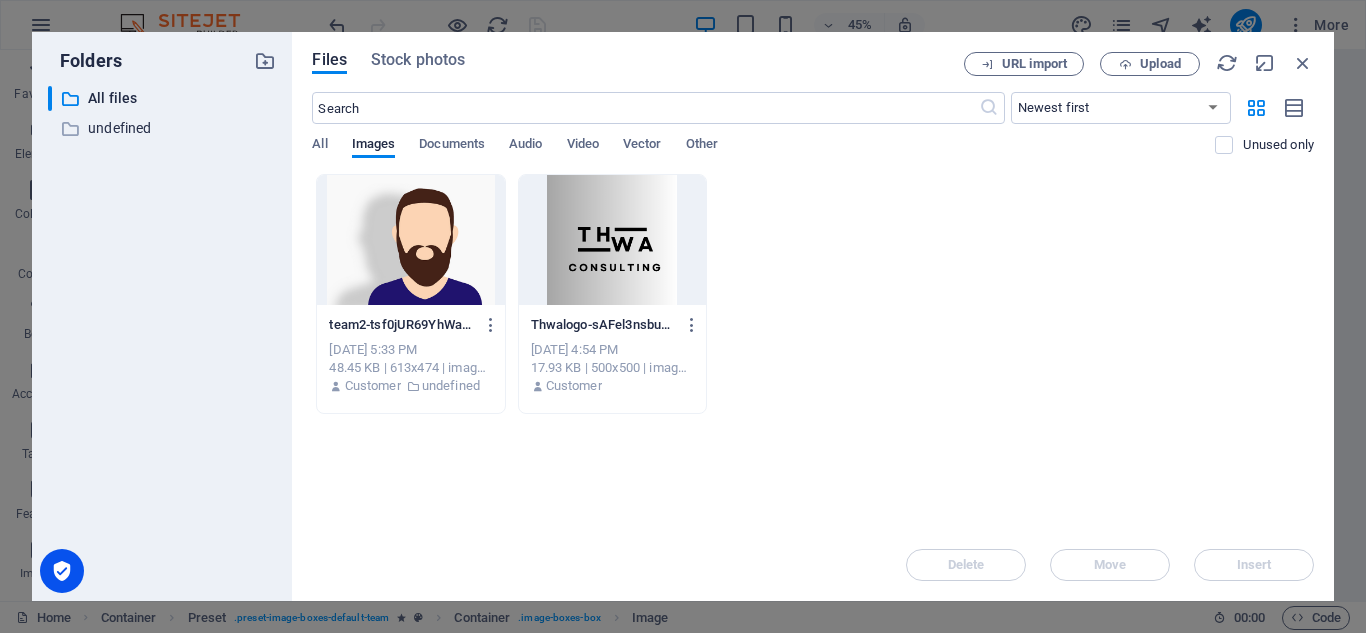 click on "URL import Upload" at bounding box center [1139, 64] 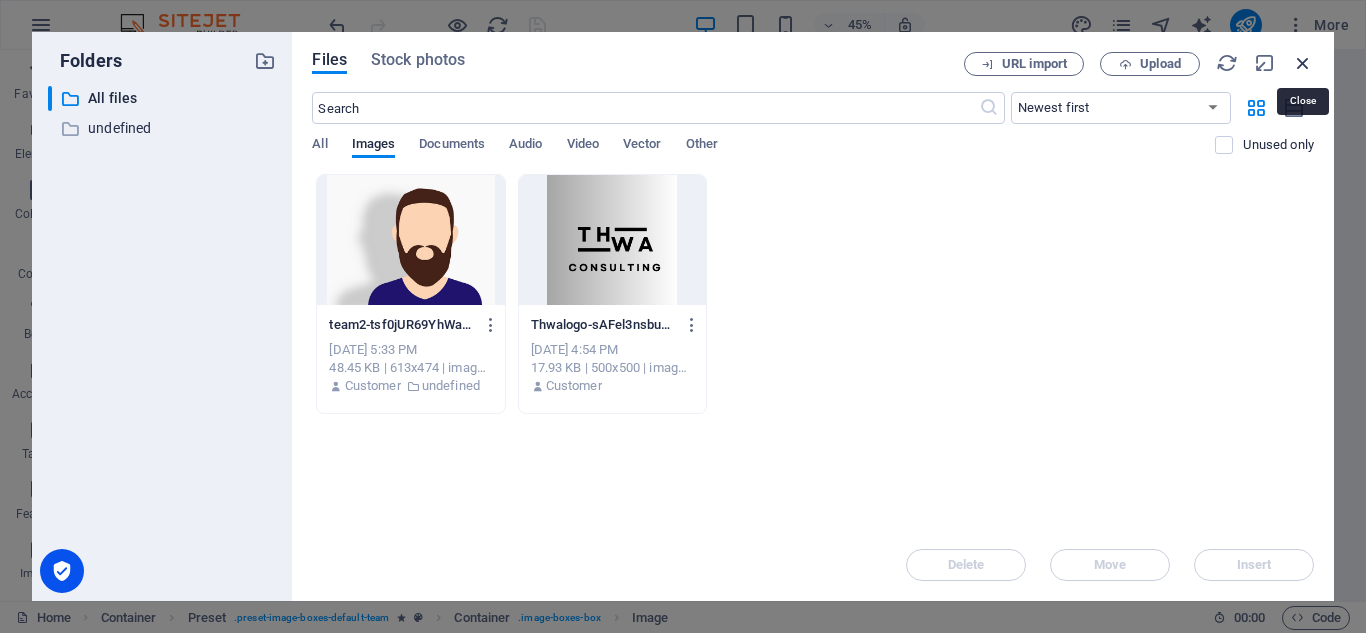 click at bounding box center [1303, 63] 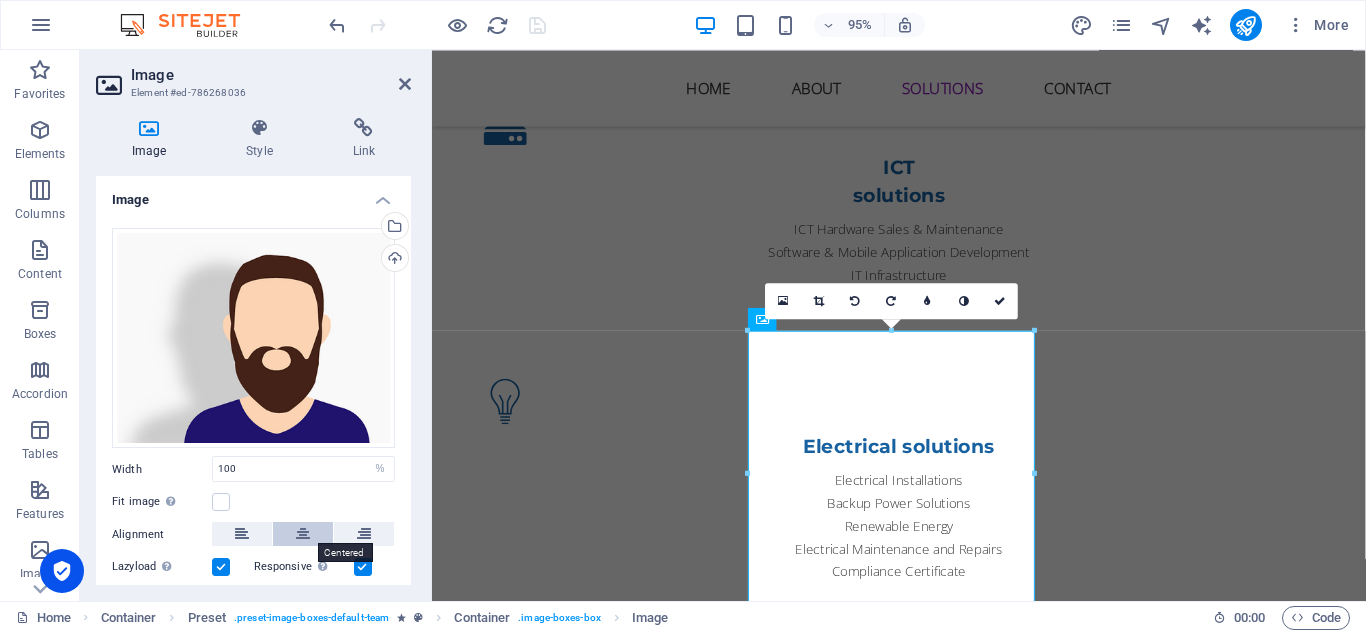 click at bounding box center [303, 534] 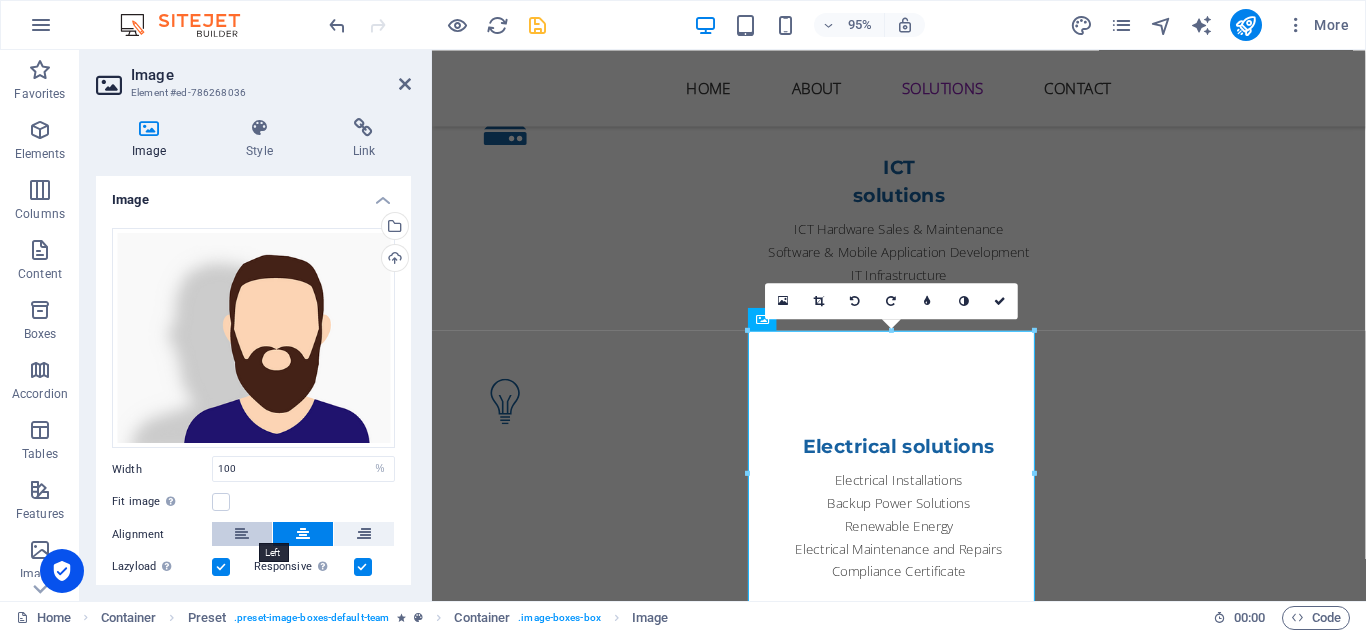 click at bounding box center [242, 534] 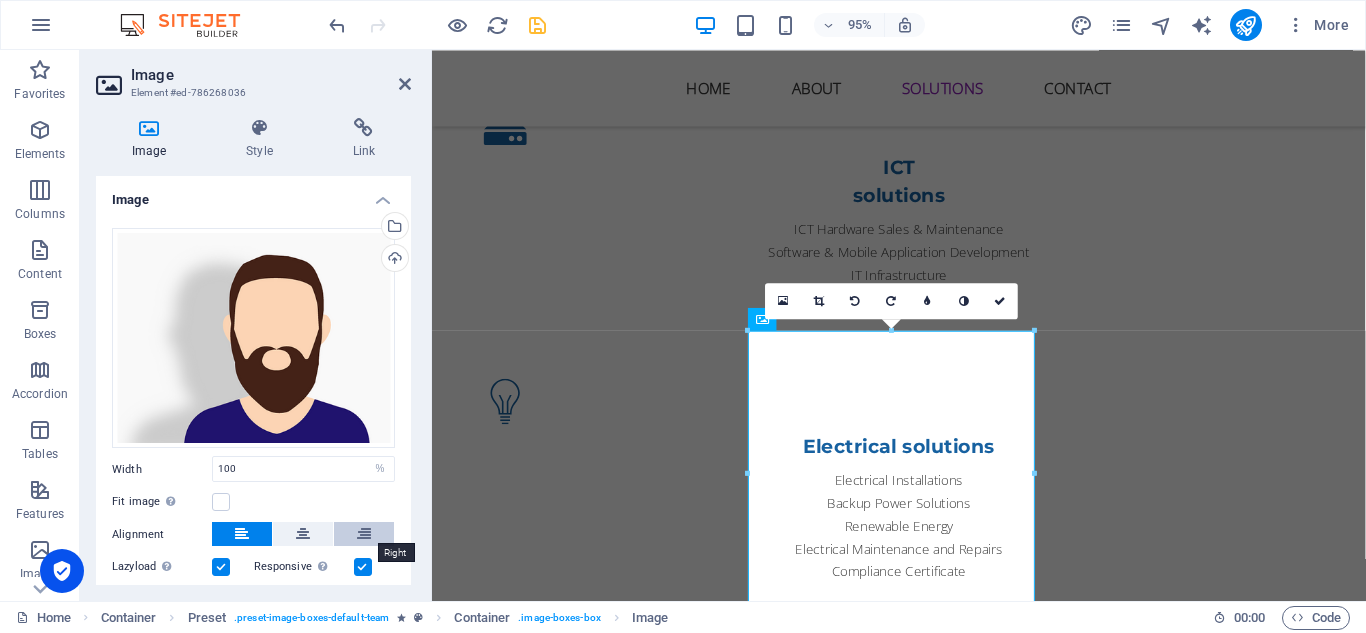 click at bounding box center [364, 534] 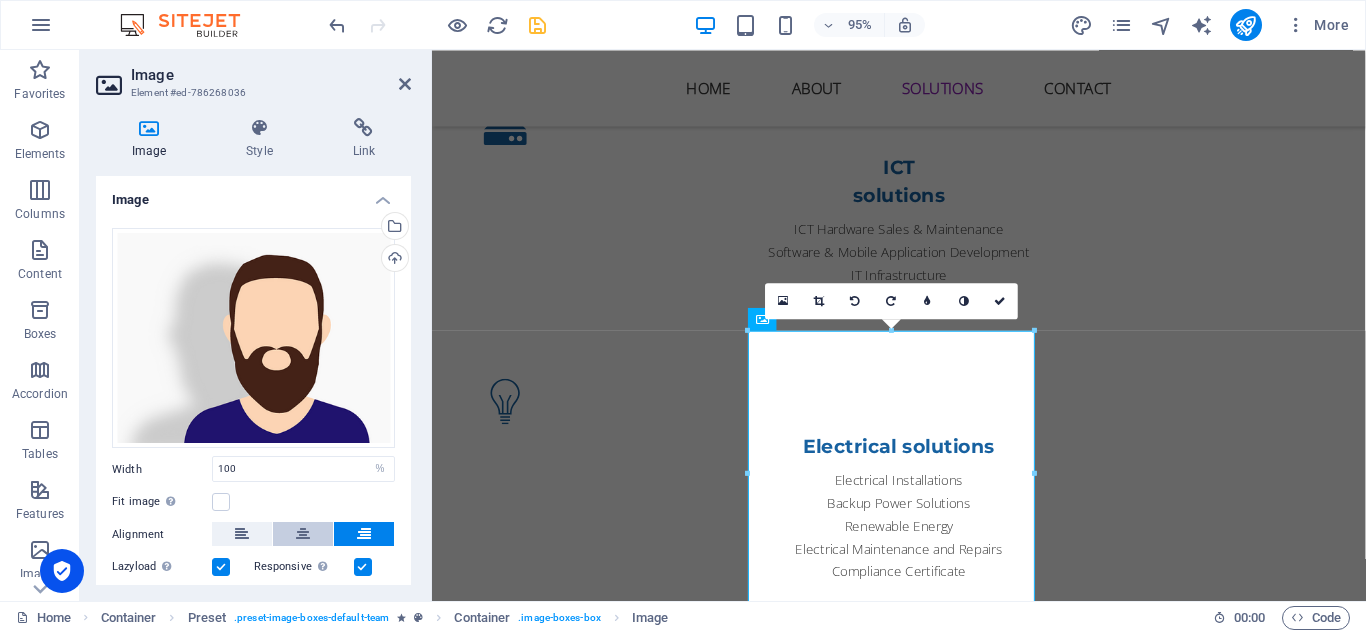 click at bounding box center [303, 534] 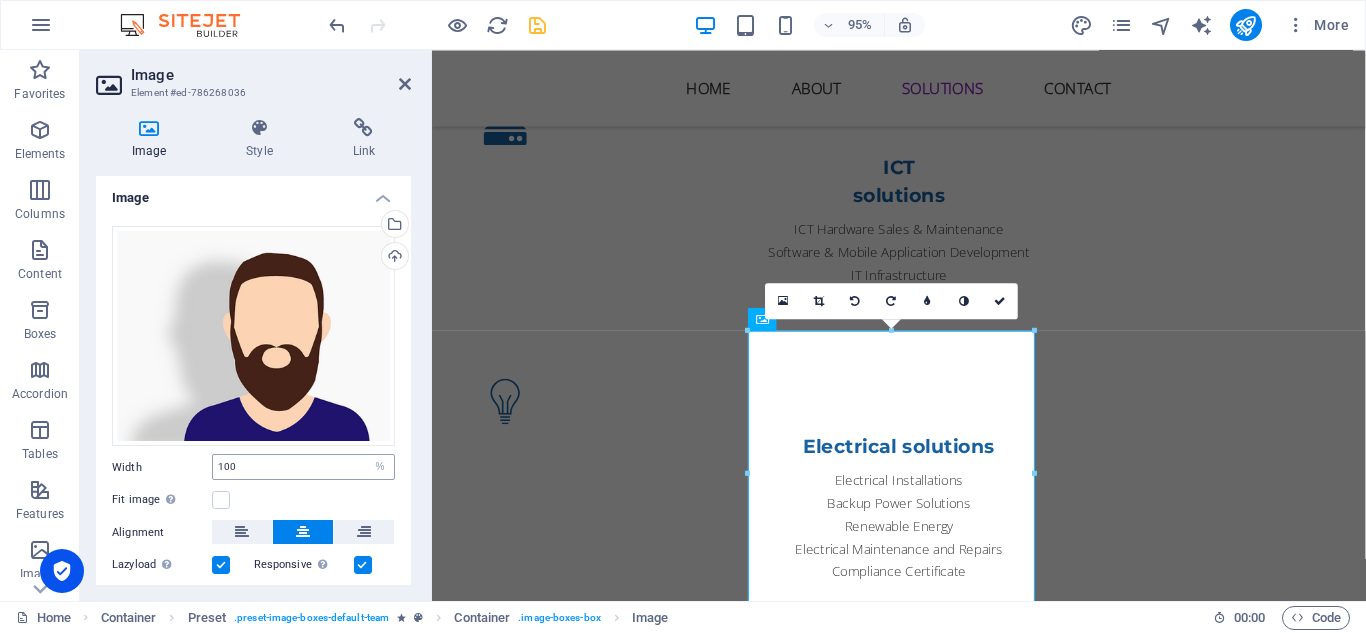 scroll, scrollTop: 0, scrollLeft: 0, axis: both 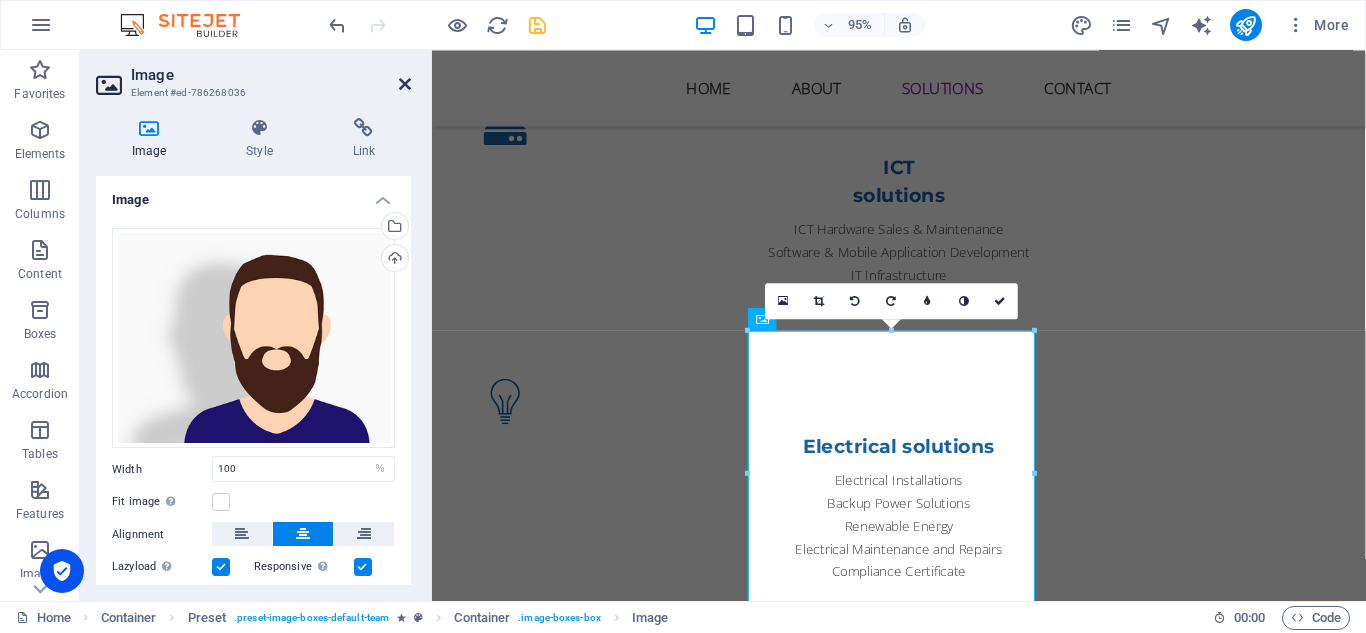 click at bounding box center [405, 84] 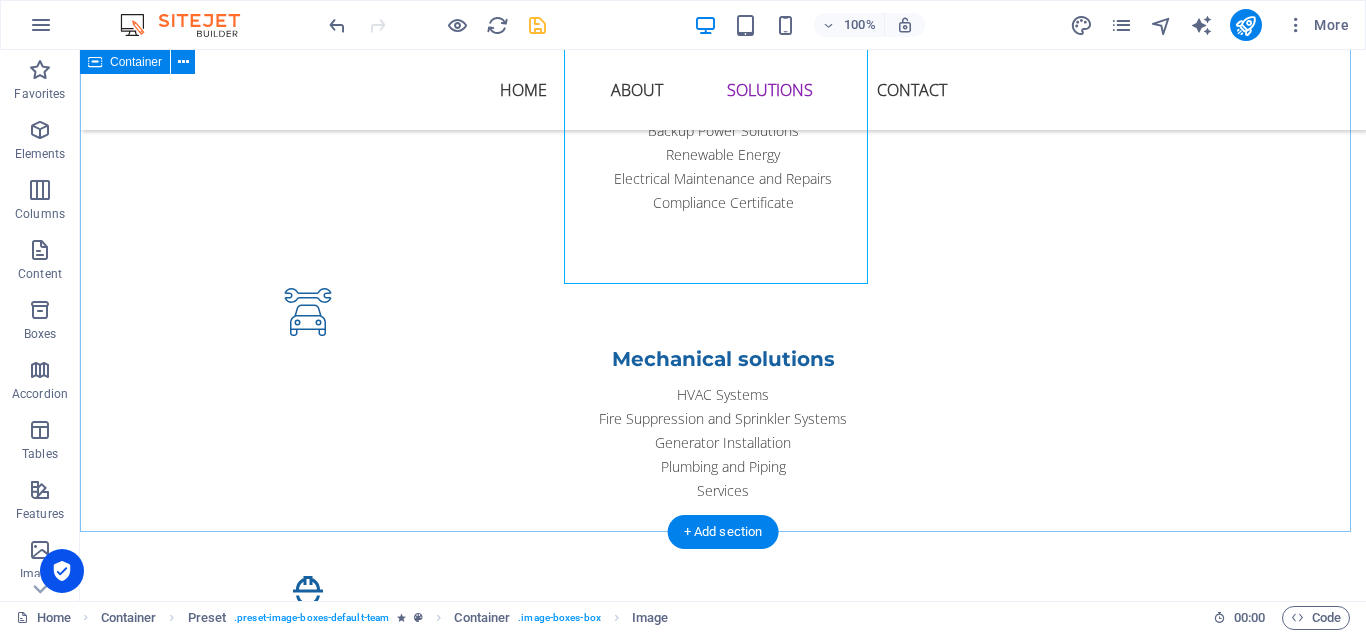 scroll, scrollTop: 1900, scrollLeft: 0, axis: vertical 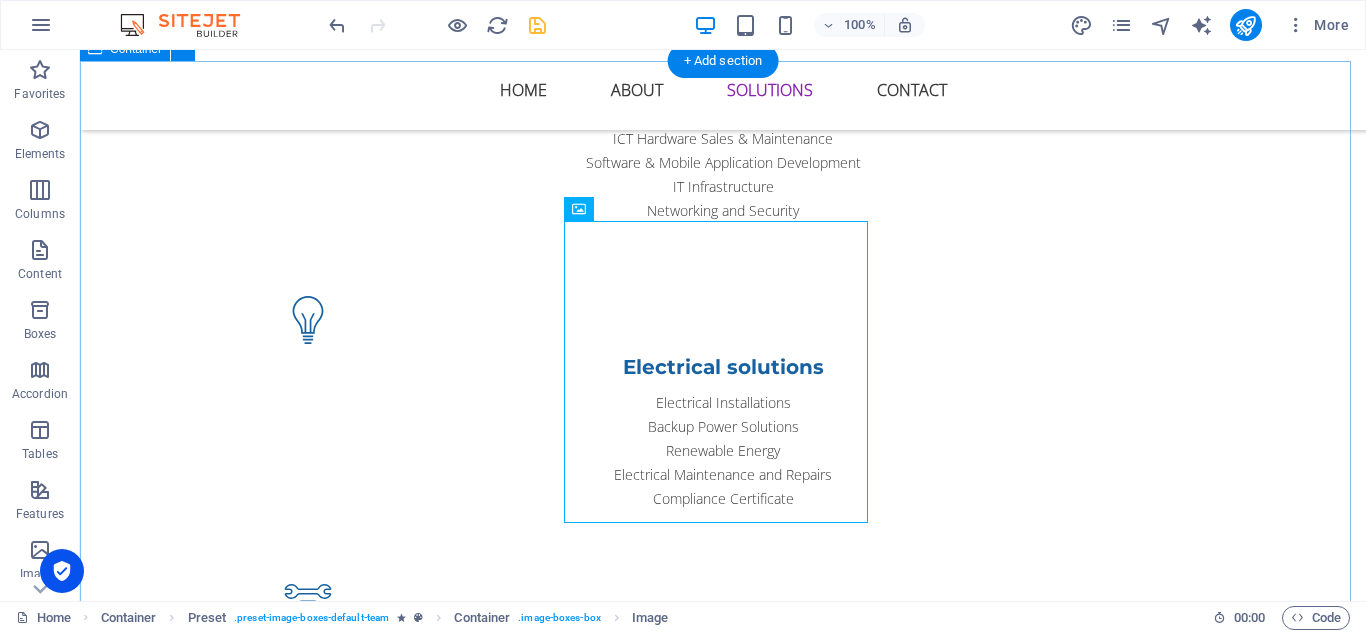 click on "THe Team behind Thwa Consulting  Business Development Managing Director Operations Director" at bounding box center [723, 3021] 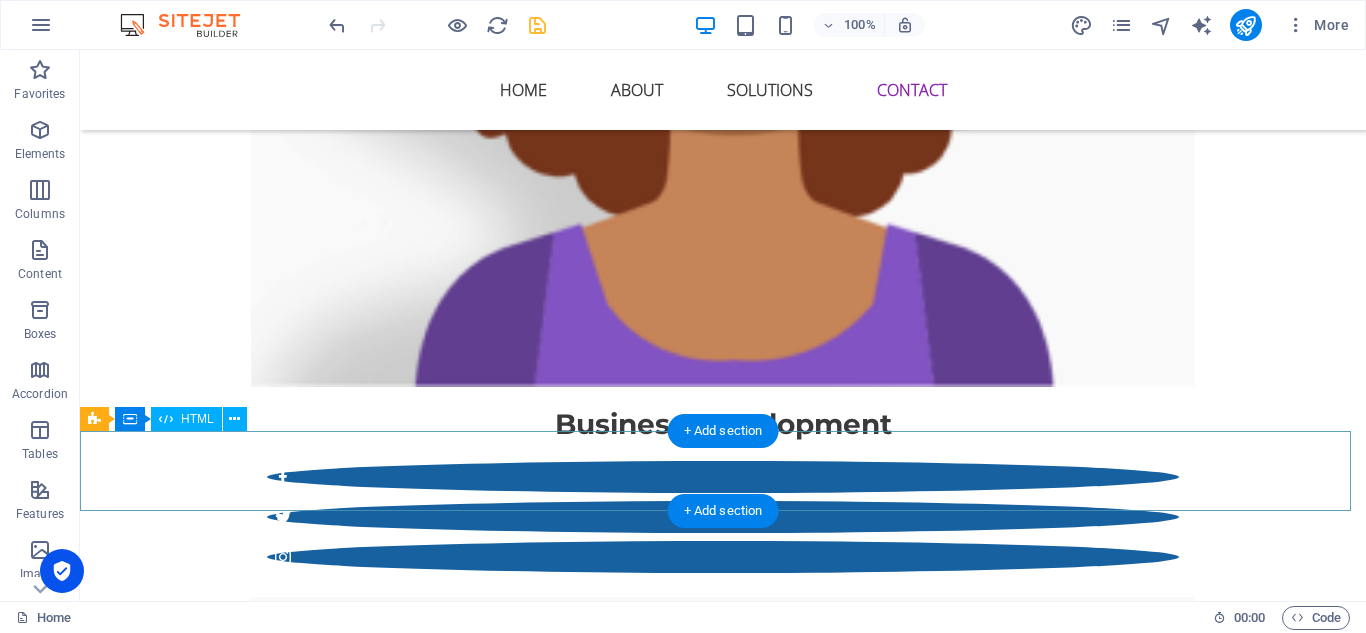 scroll, scrollTop: 3957, scrollLeft: 0, axis: vertical 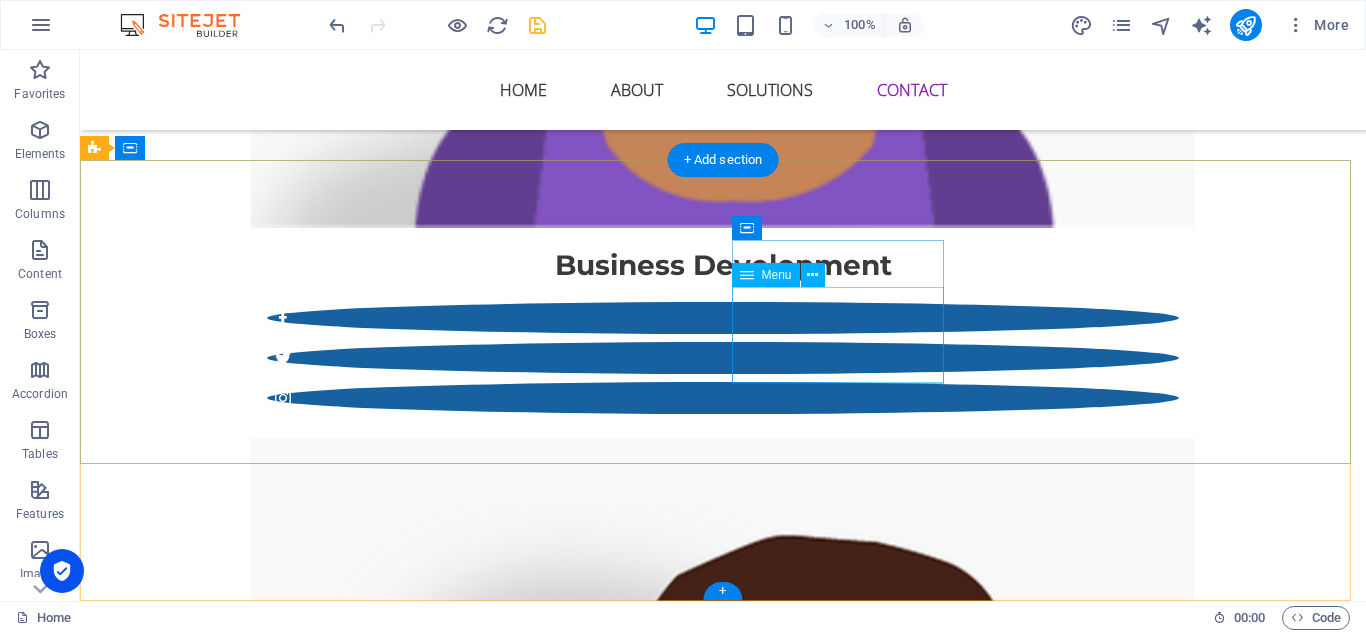 click on "Home About Solutions Contact" at bounding box center [568, 5009] 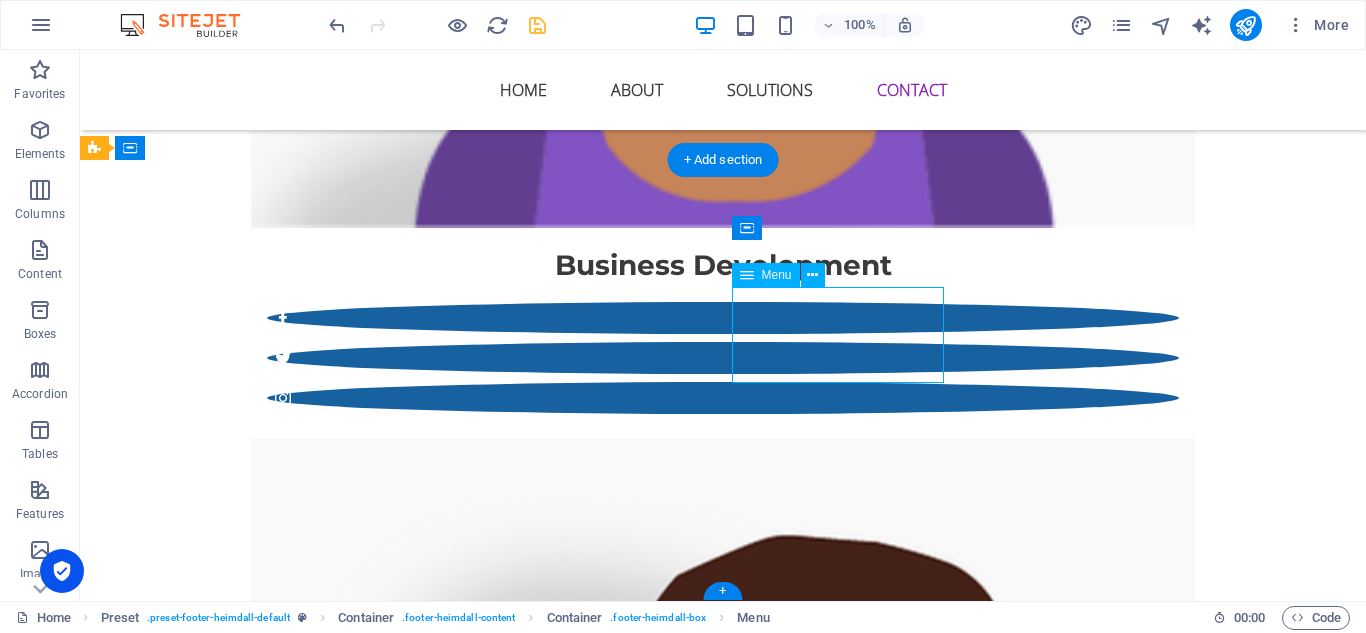 click on "Home About Solutions Contact" at bounding box center (568, 5009) 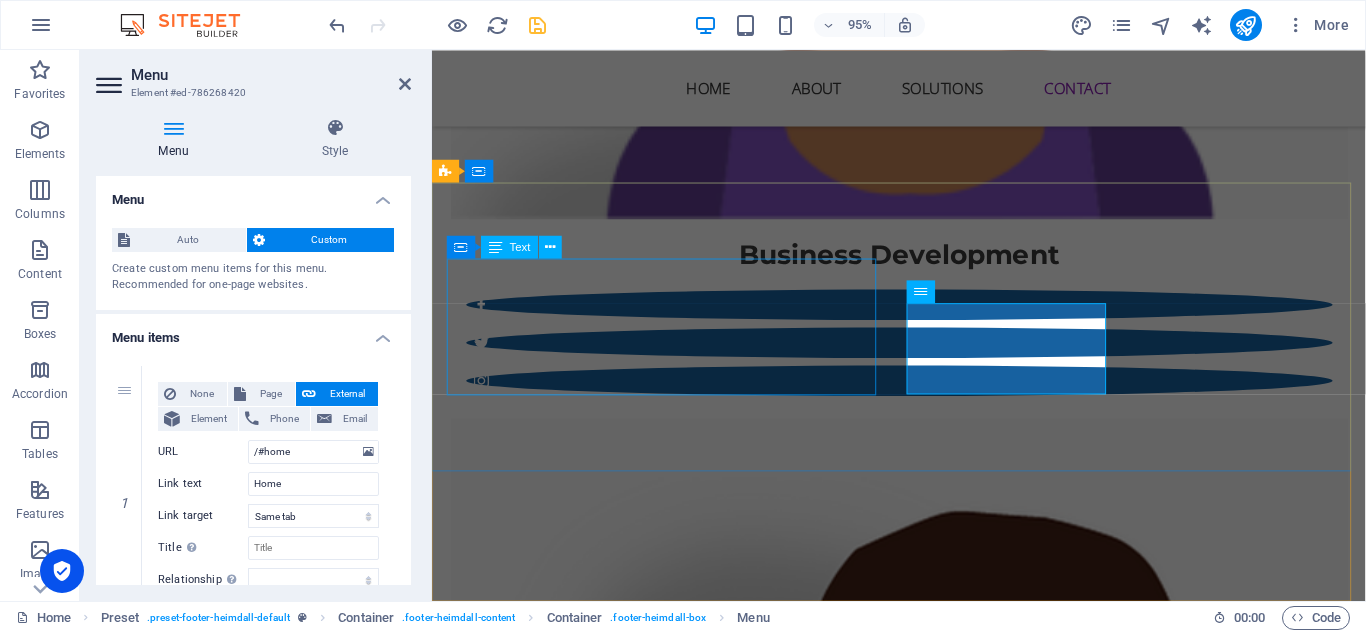 scroll, scrollTop: 3949, scrollLeft: 0, axis: vertical 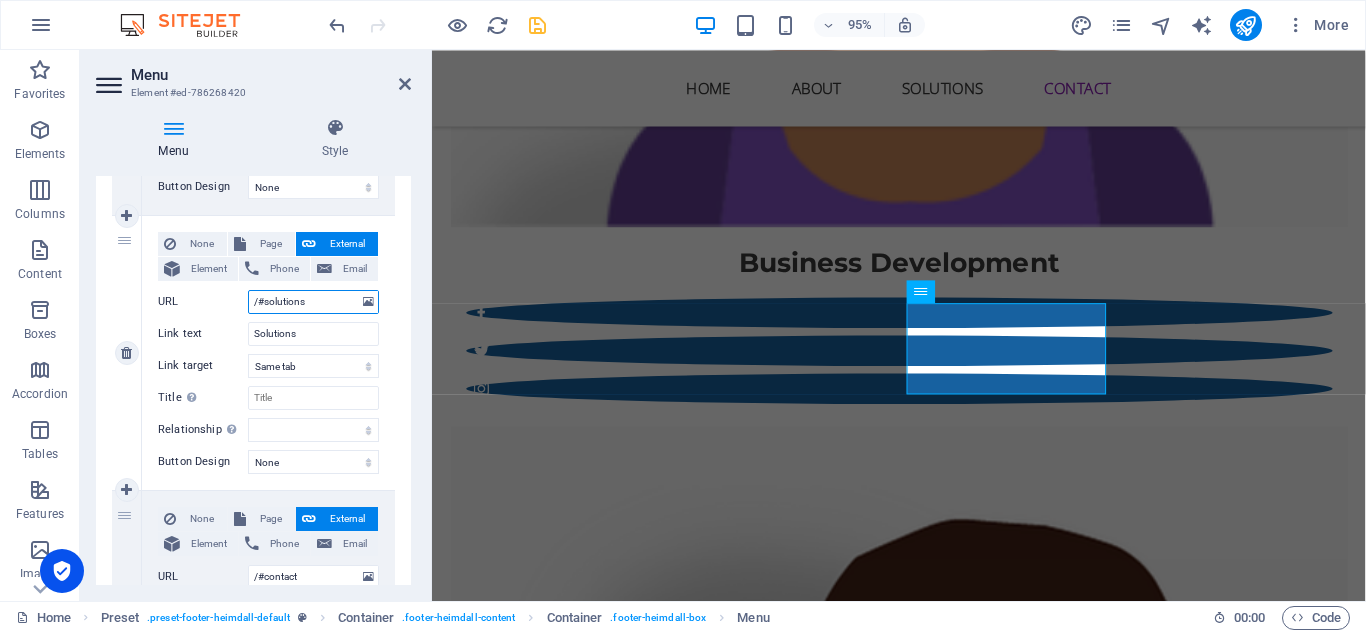 click on "/#solutions" at bounding box center (313, 302) 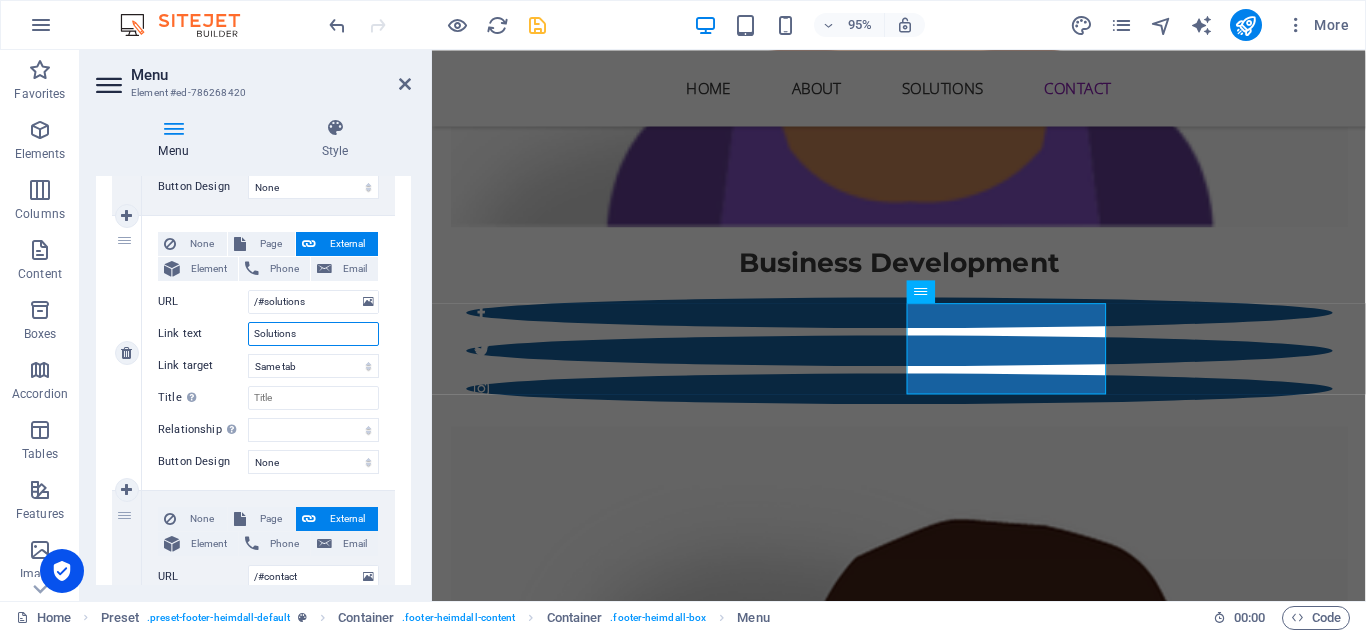 click on "Solutions" at bounding box center [313, 334] 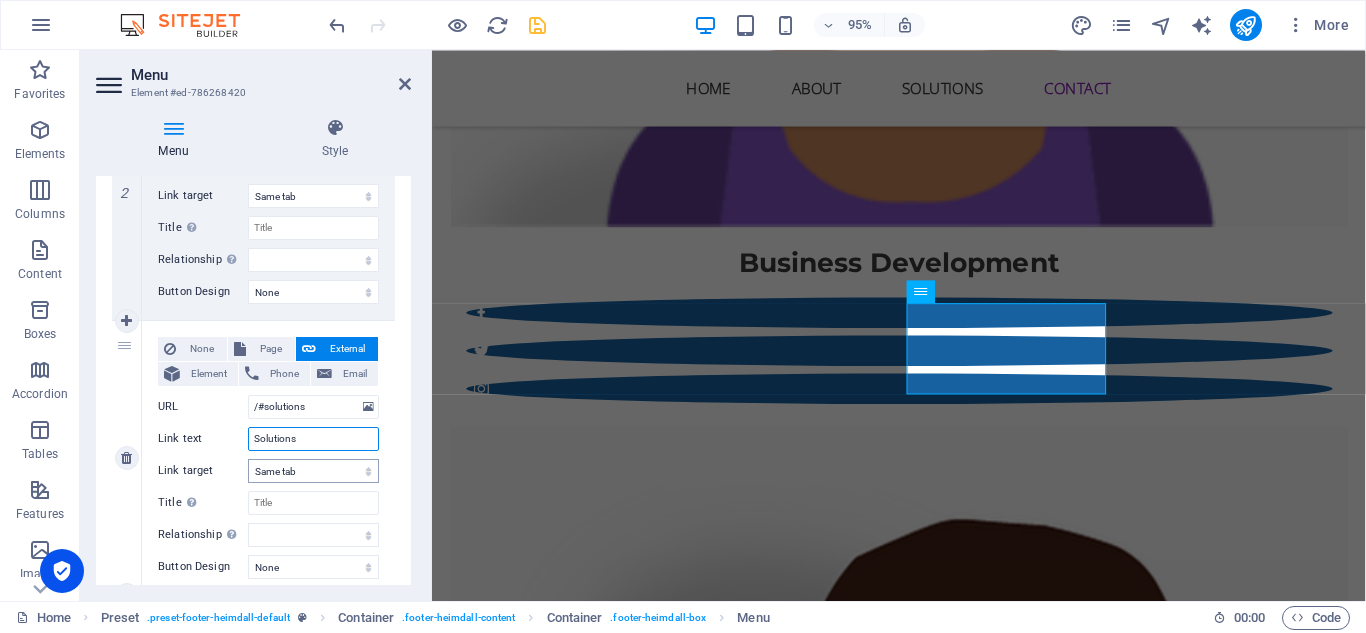 scroll, scrollTop: 600, scrollLeft: 0, axis: vertical 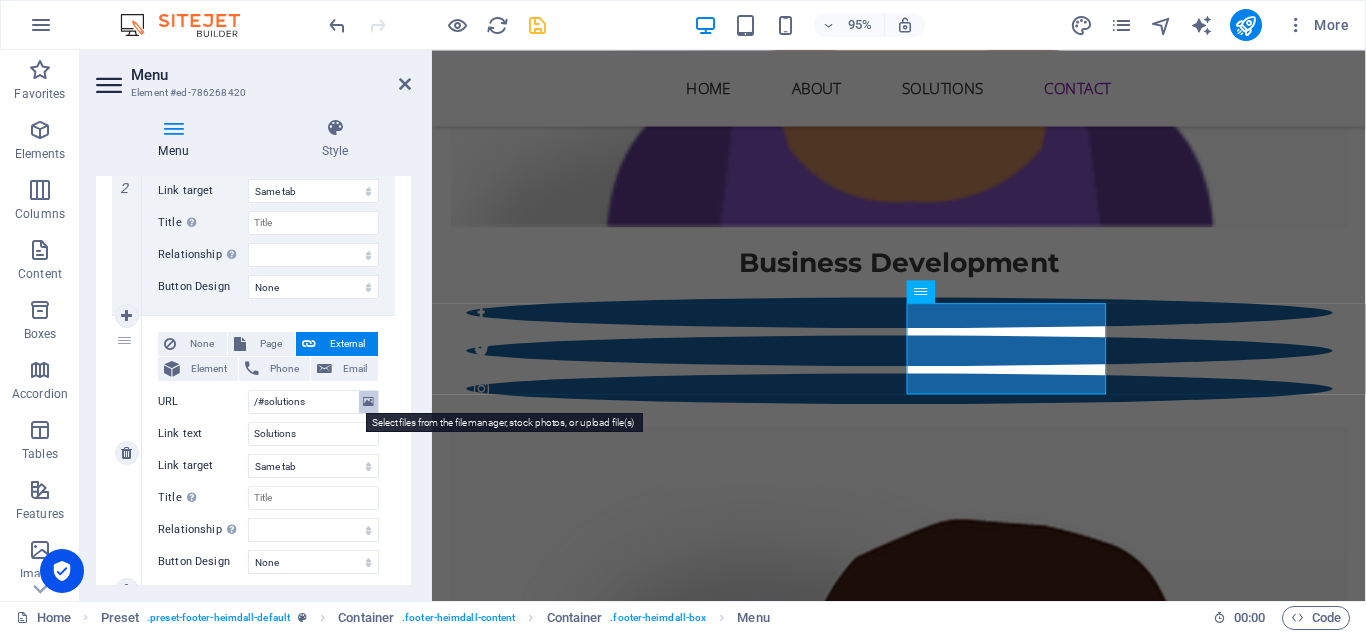 click at bounding box center [368, 402] 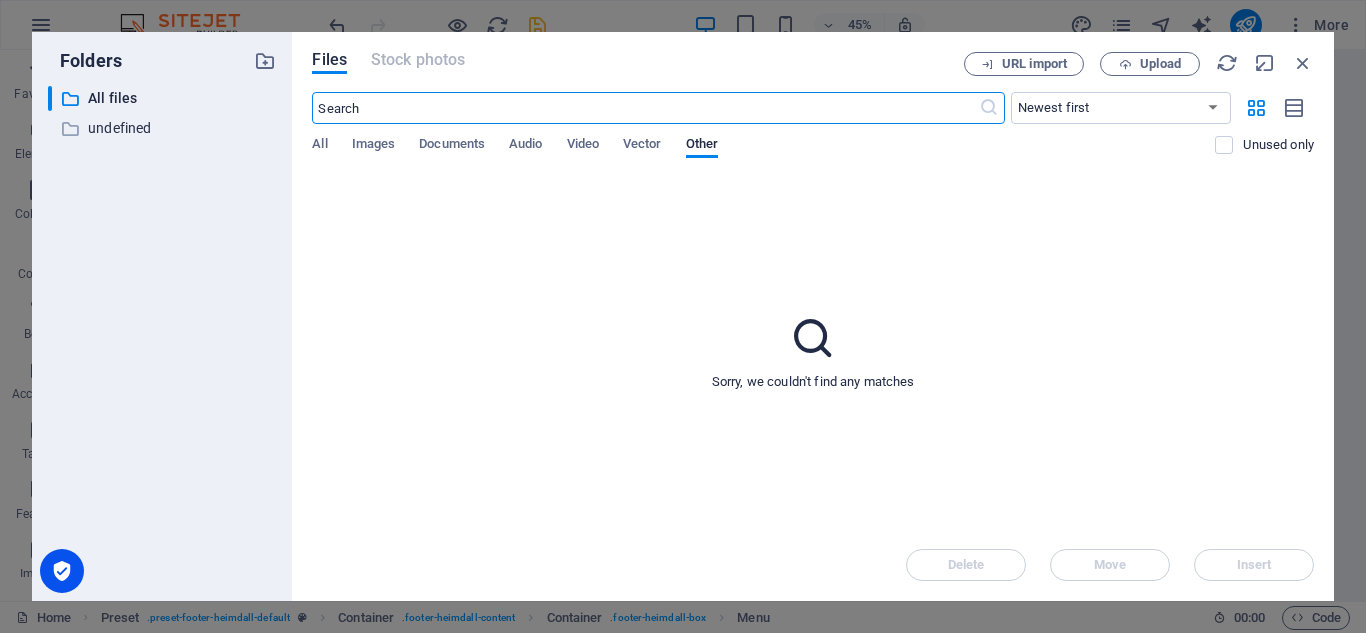 scroll, scrollTop: 3516, scrollLeft: 0, axis: vertical 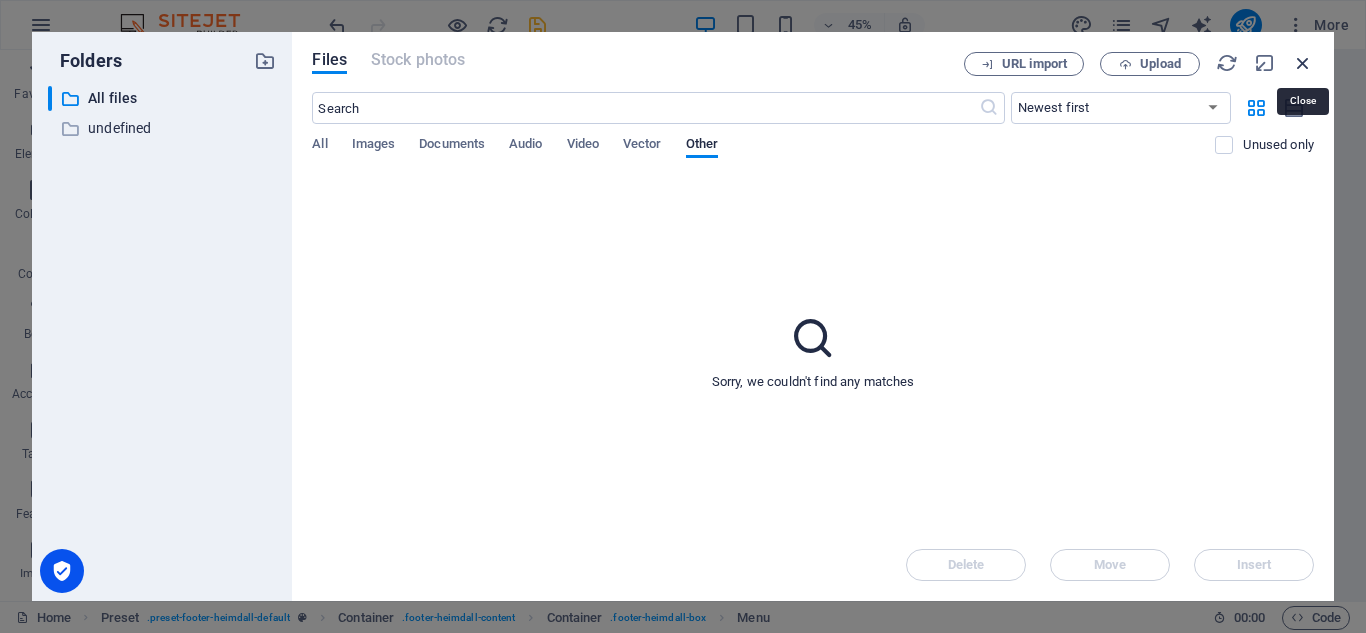 drag, startPoint x: 1302, startPoint y: 65, endPoint x: 759, endPoint y: 84, distance: 543.33234 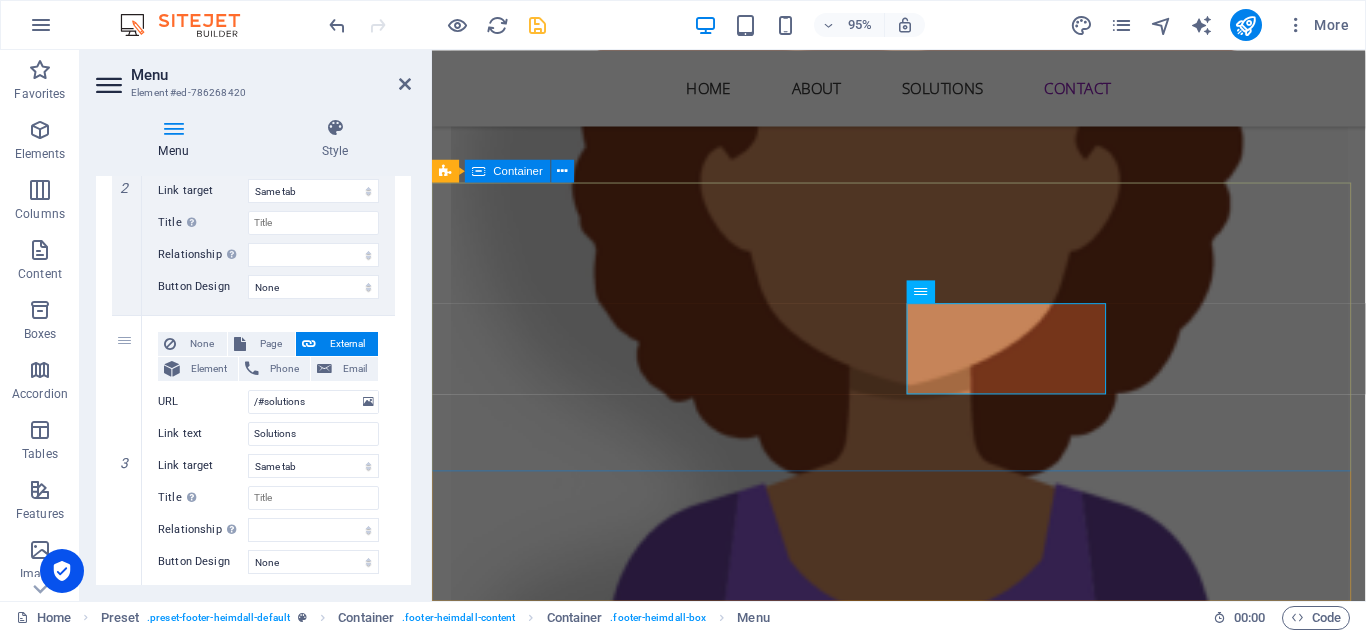 scroll, scrollTop: 3949, scrollLeft: 0, axis: vertical 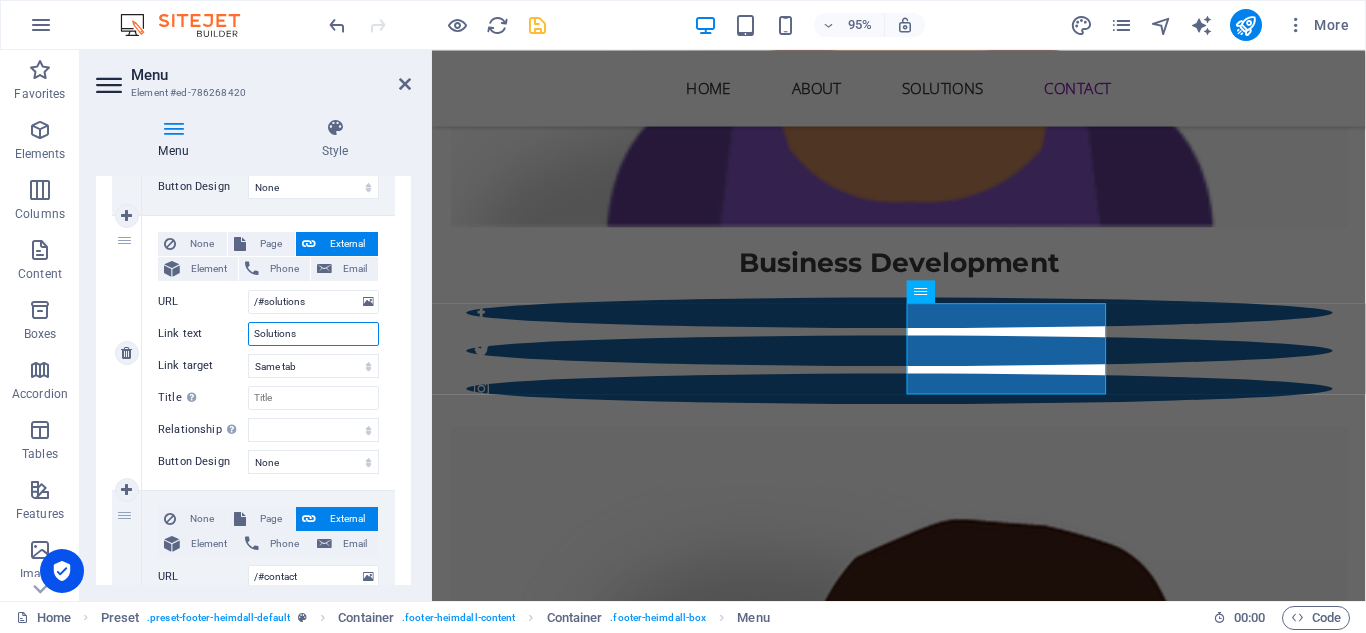 click on "Solutions" at bounding box center [313, 334] 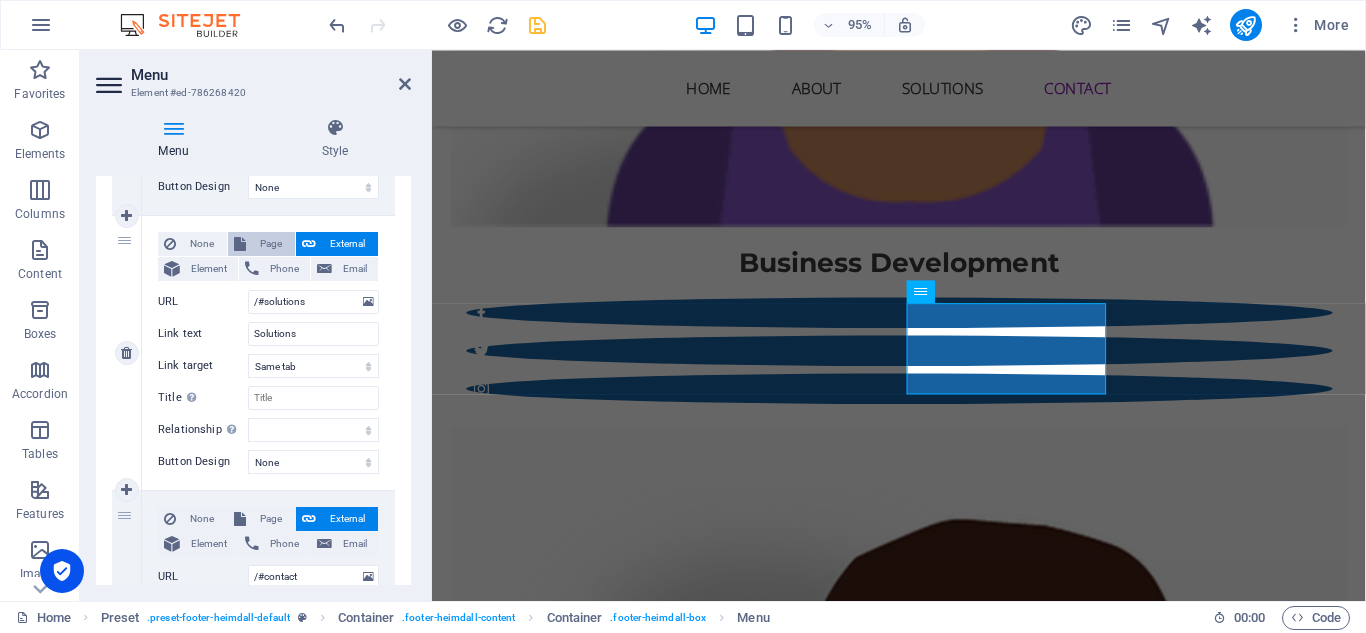 click on "Page" at bounding box center [270, 244] 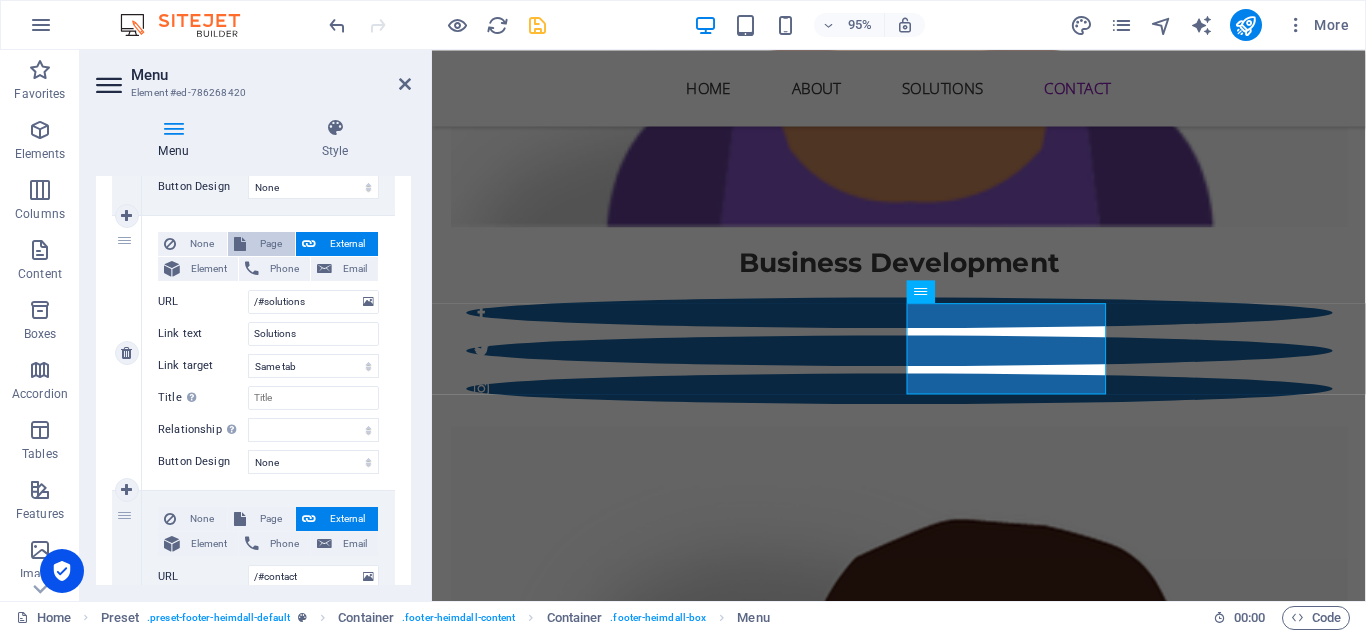 select 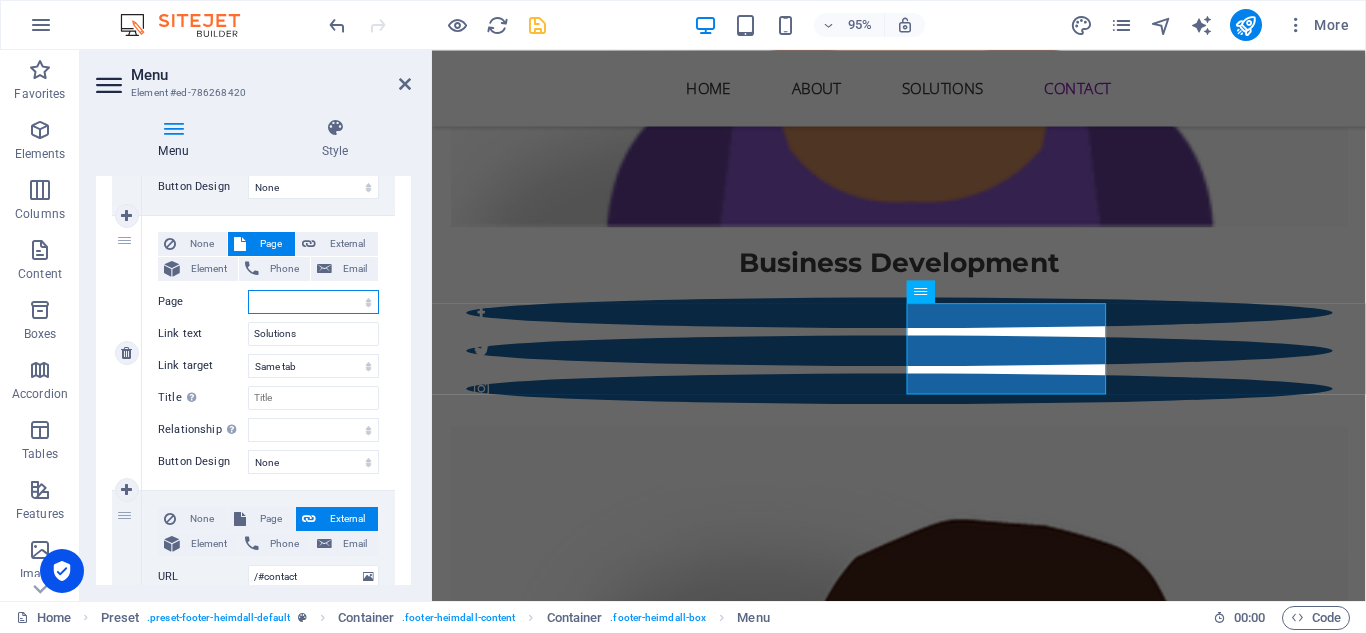 click on "Home Subpage Legal Notice Privacy" at bounding box center (313, 302) 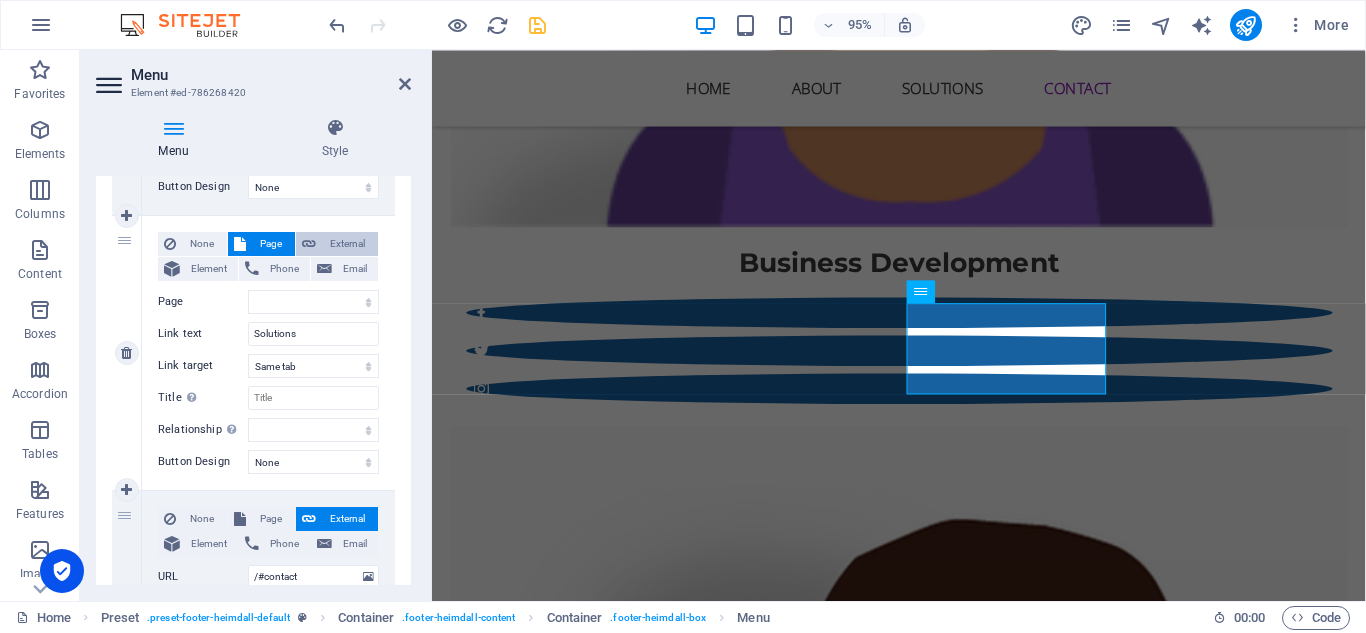 click on "External" at bounding box center [347, 244] 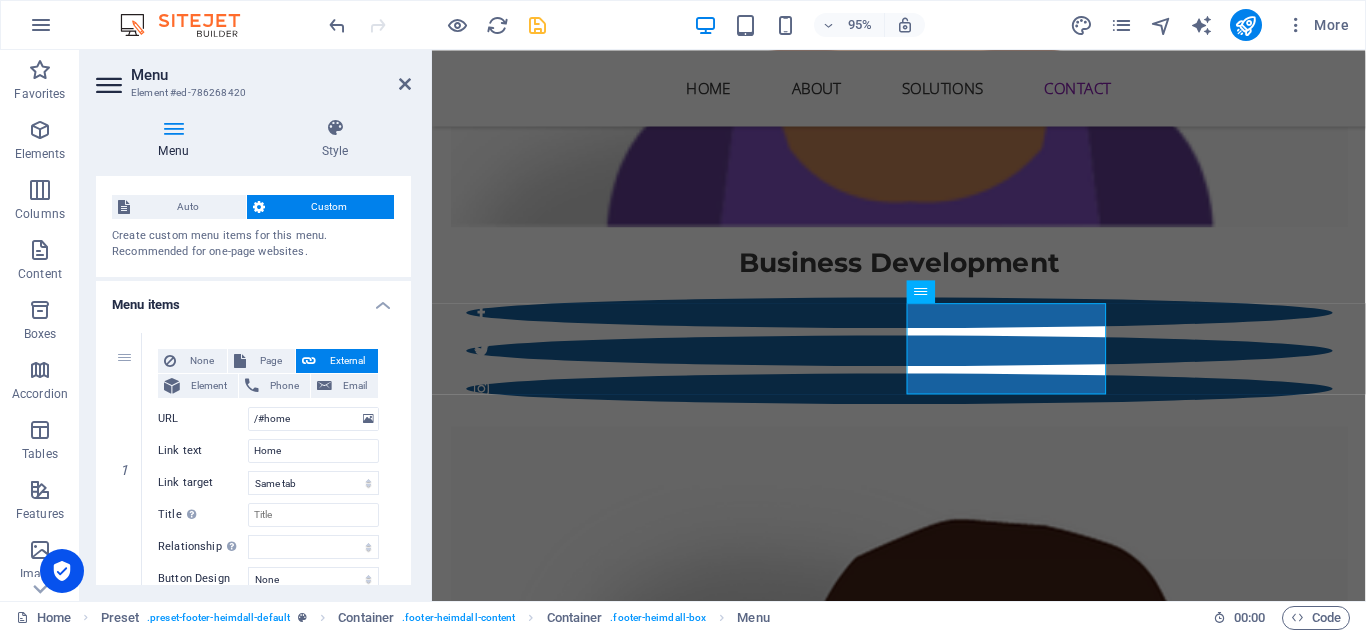 scroll, scrollTop: 0, scrollLeft: 0, axis: both 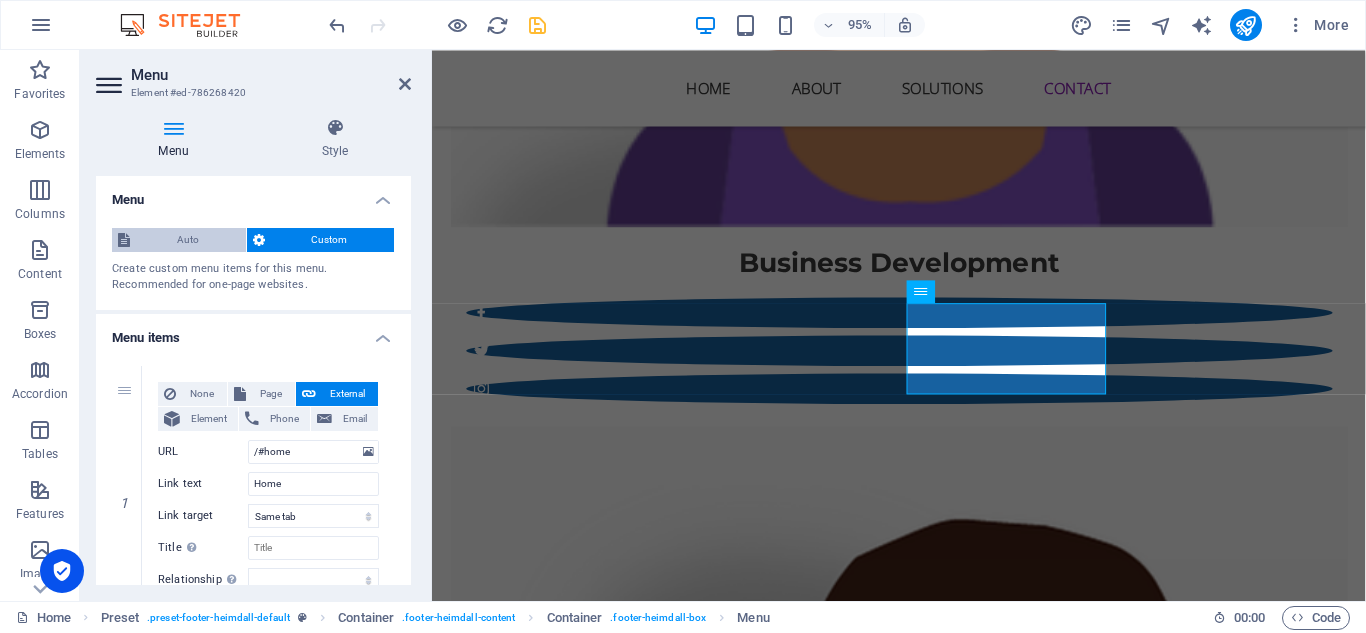 click on "Auto" at bounding box center [188, 240] 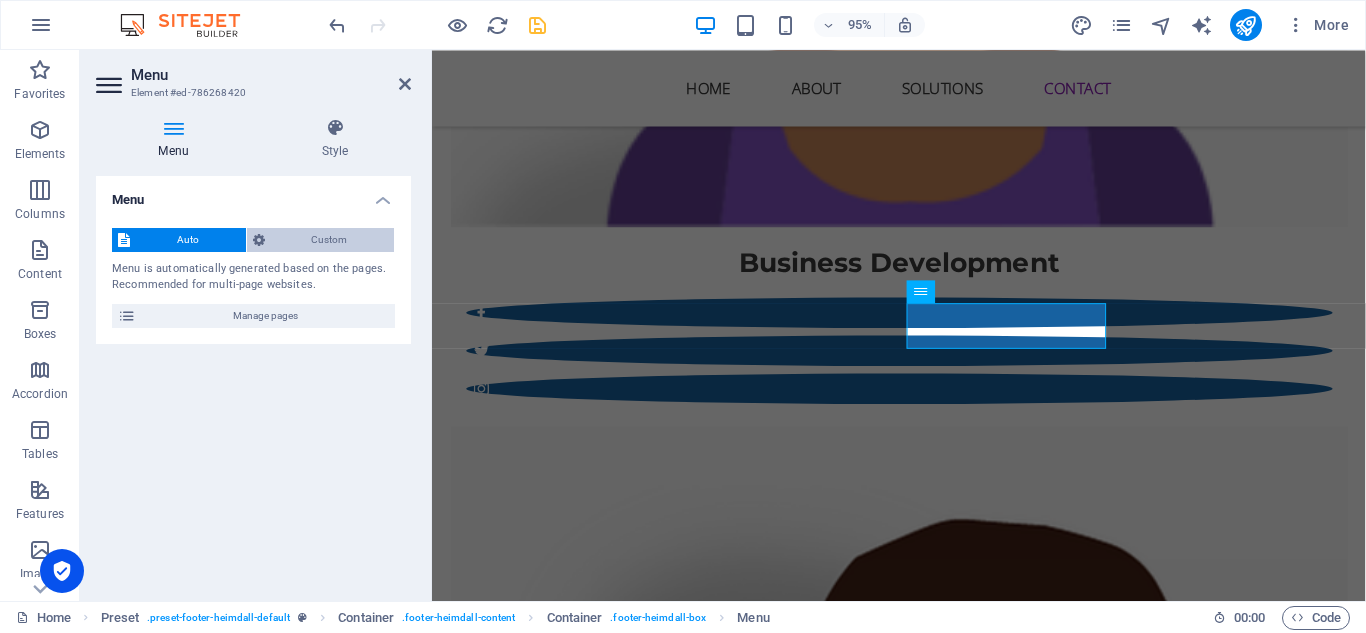 click on "Custom" at bounding box center (330, 240) 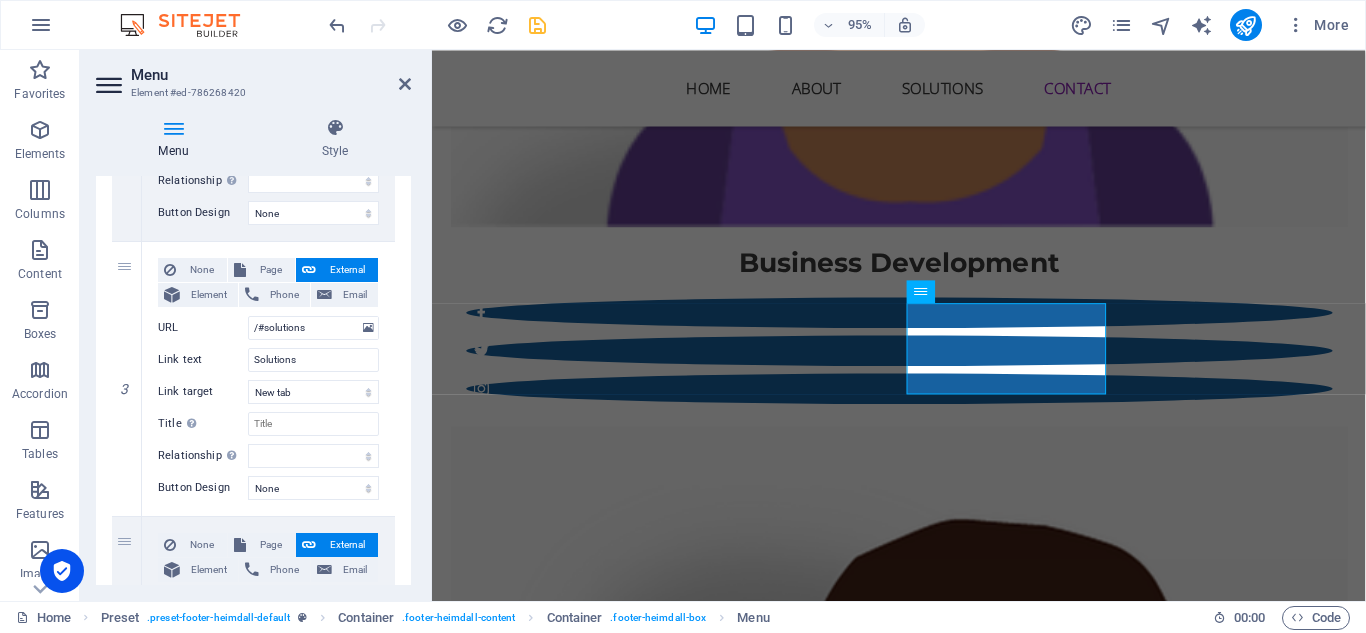scroll, scrollTop: 700, scrollLeft: 0, axis: vertical 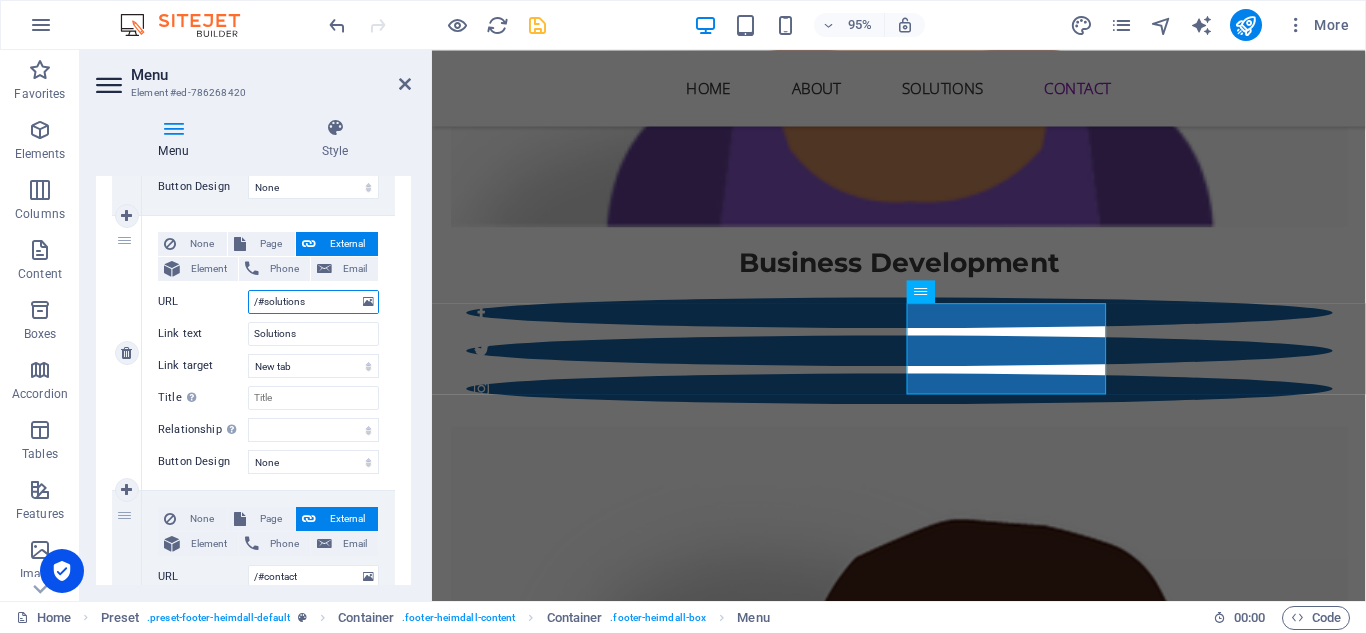 click on "/#solutions" at bounding box center [313, 302] 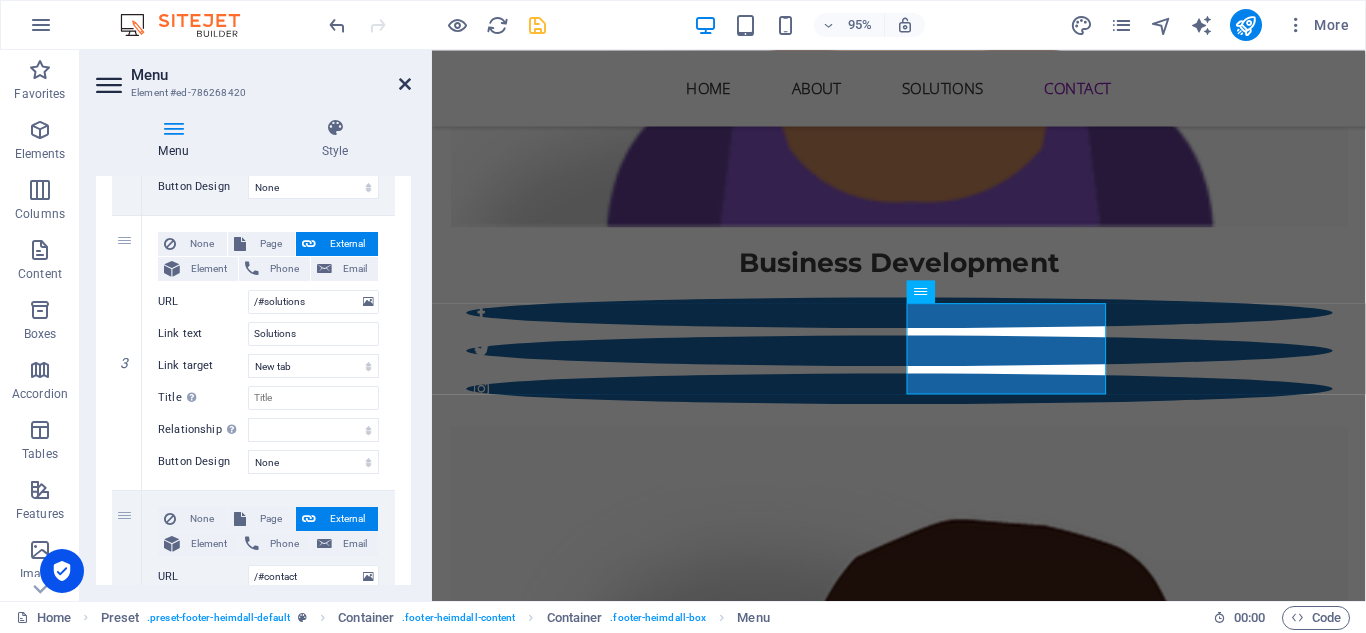 drag, startPoint x: 404, startPoint y: 80, endPoint x: 353, endPoint y: 43, distance: 63.007935 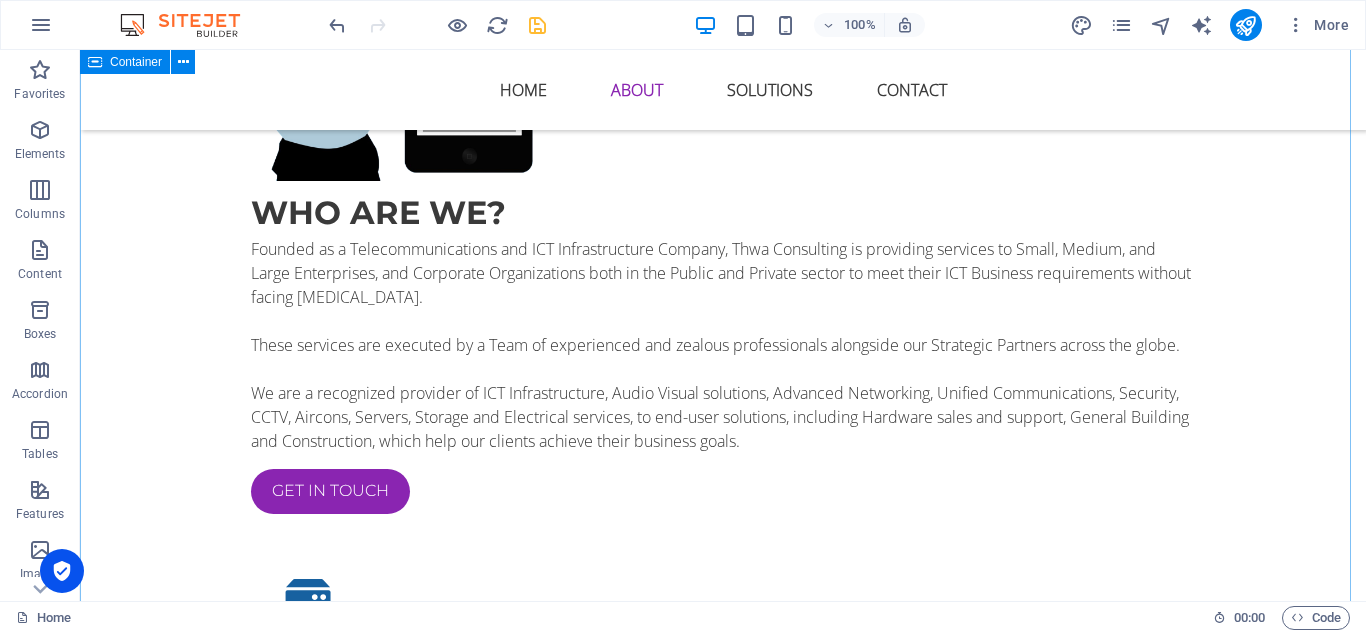 scroll, scrollTop: 1357, scrollLeft: 0, axis: vertical 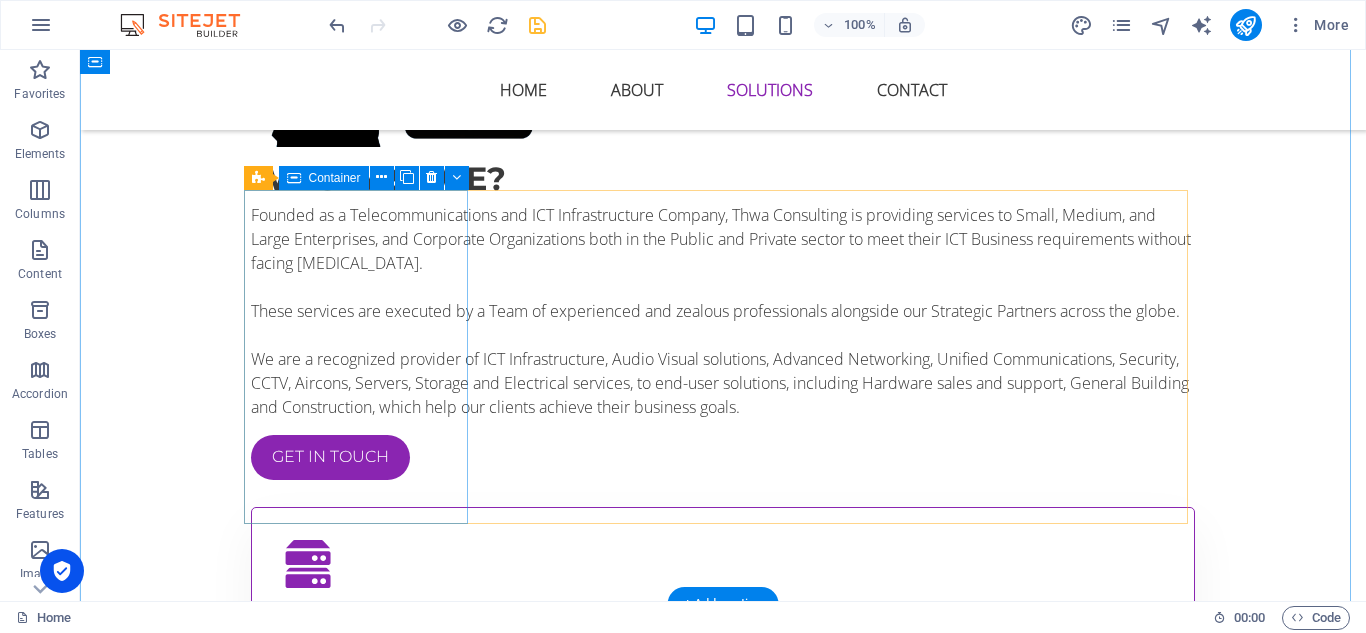 click on "ICT  solutions ICT Hardware Sales & Maintenance Software & Mobile Application Development IT Infrastructure  Networking and Security" at bounding box center (723, 650) 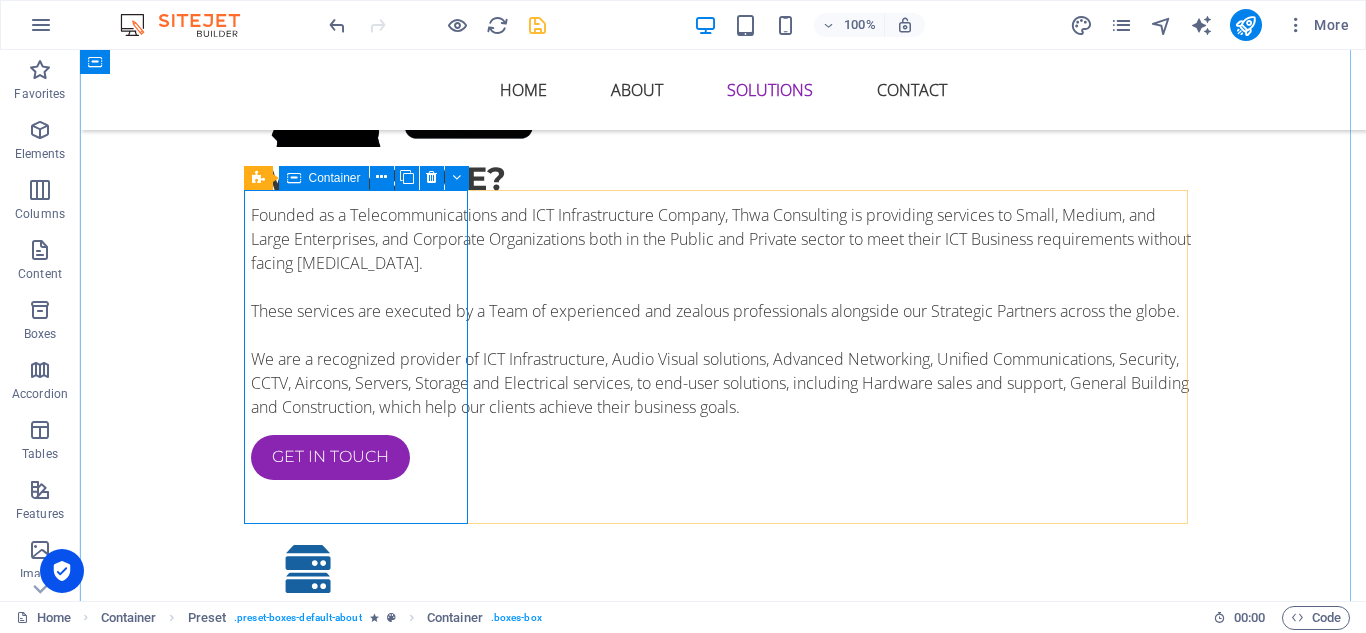 click on "Container" at bounding box center [335, 178] 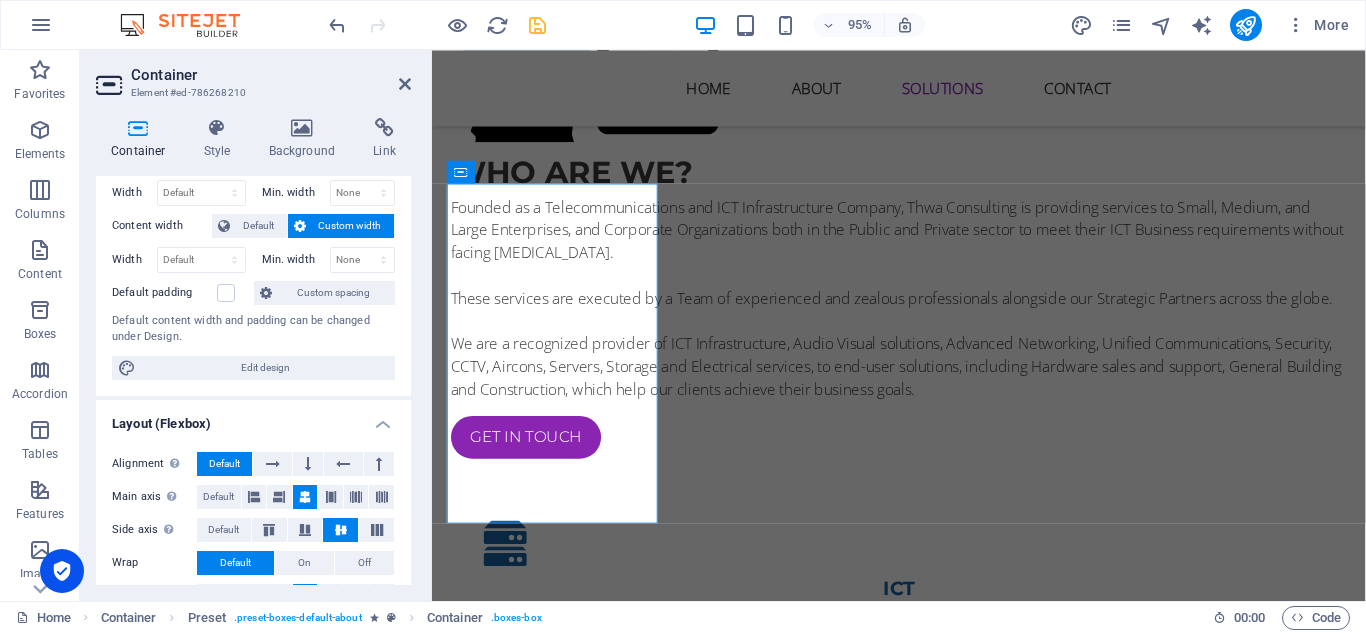 scroll, scrollTop: 0, scrollLeft: 0, axis: both 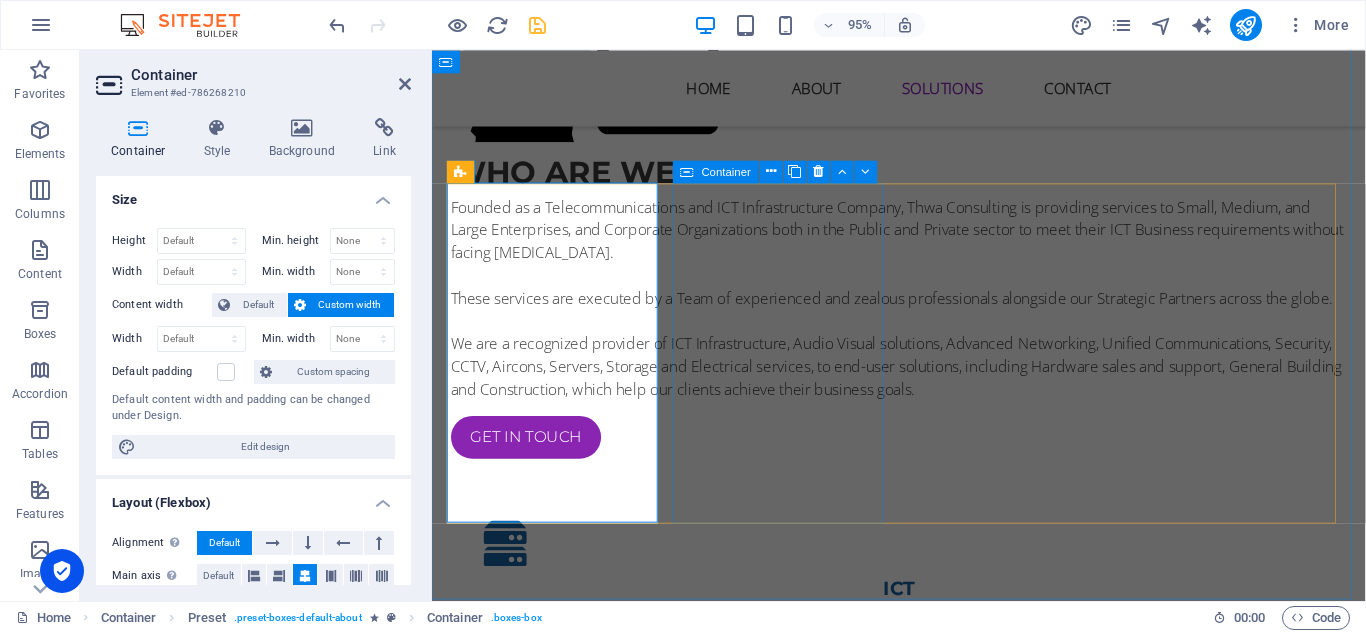 click on "Electrical solutions Electrical Installations Backup Power Solutions Renewable Energy  Electrical Maintenance and Repairs Compliance Certificate" at bounding box center [924, 941] 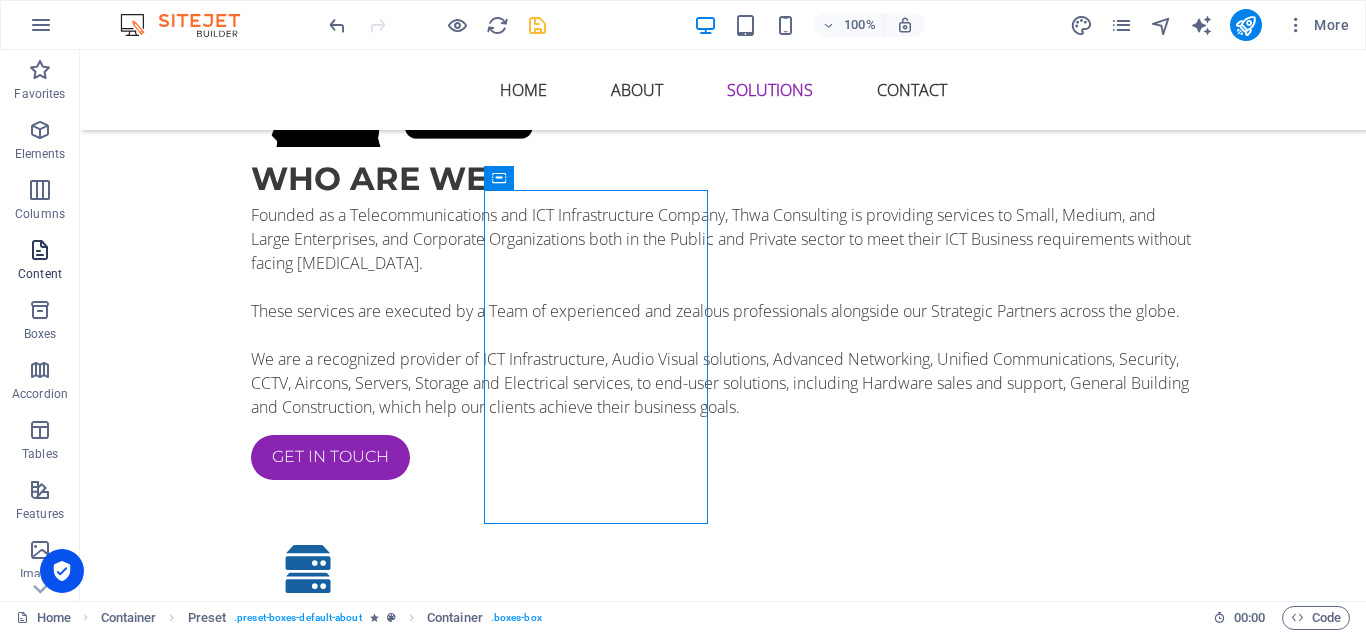 click at bounding box center [40, 250] 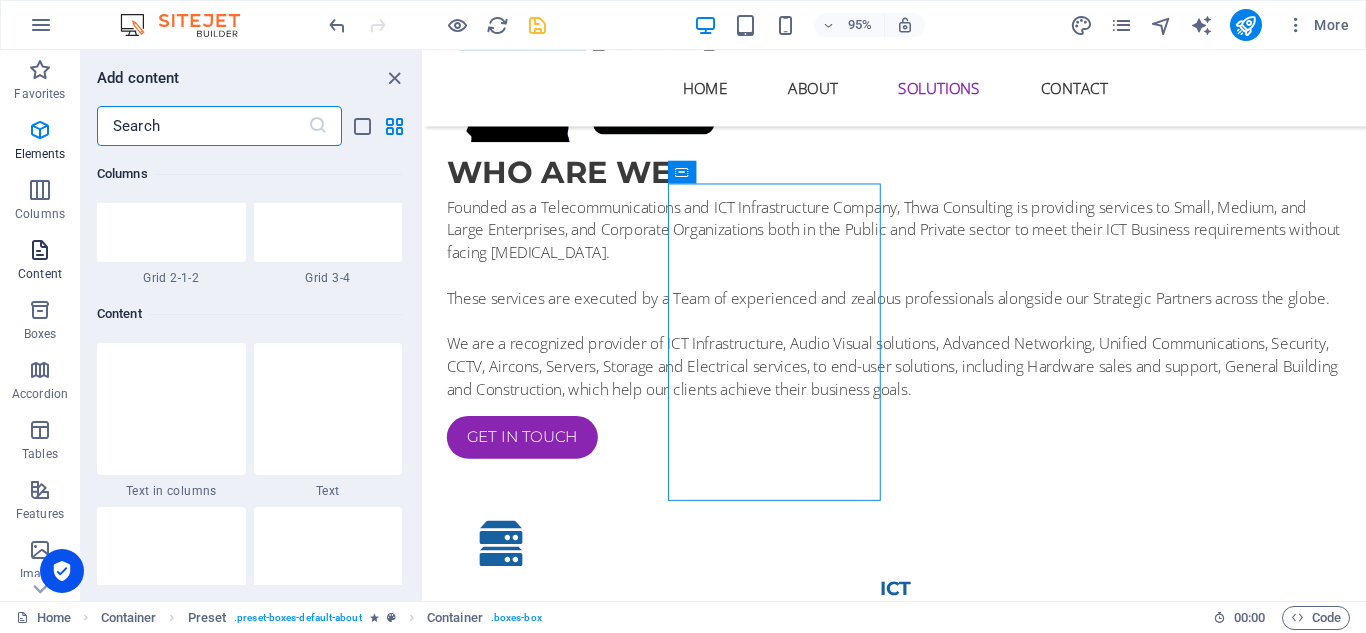 scroll, scrollTop: 3499, scrollLeft: 0, axis: vertical 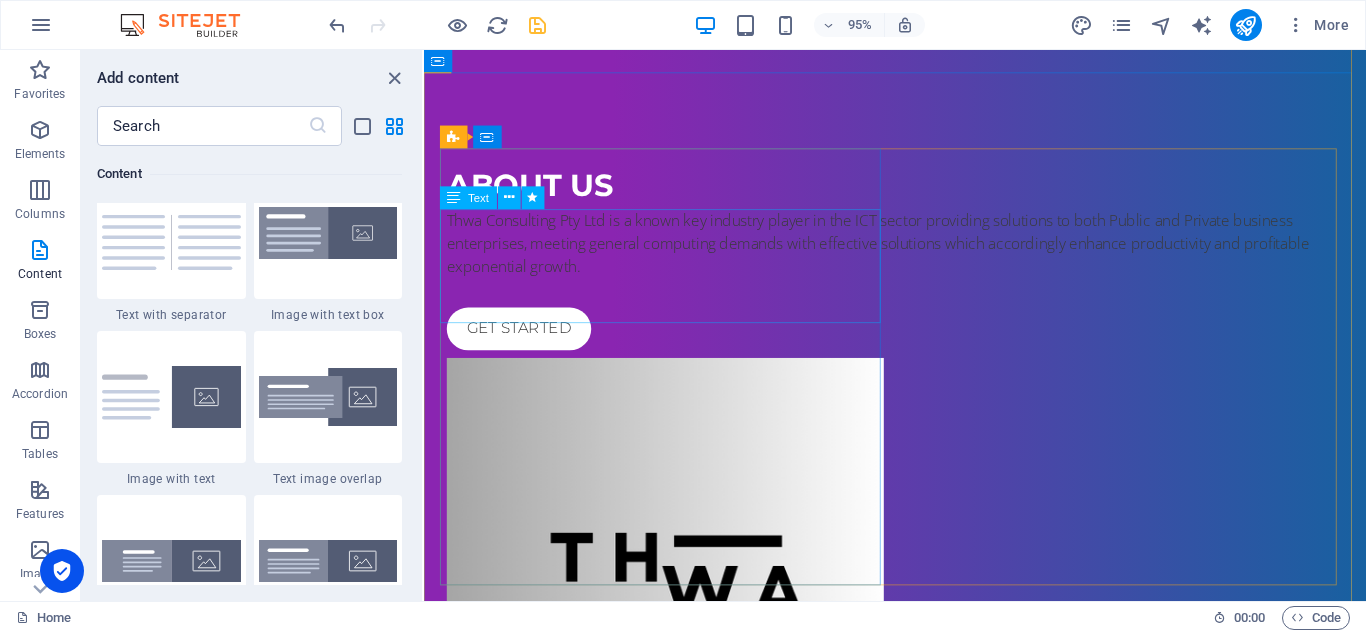 click on "Thwa Consulting Pty Ltd is a known key industry player in the ICT sector providing solutions to both Public and Private business enterprises, meeting general computing demands with effective solutions which accordingly enhance productivity and profitable exponential growth." at bounding box center (920, 253) 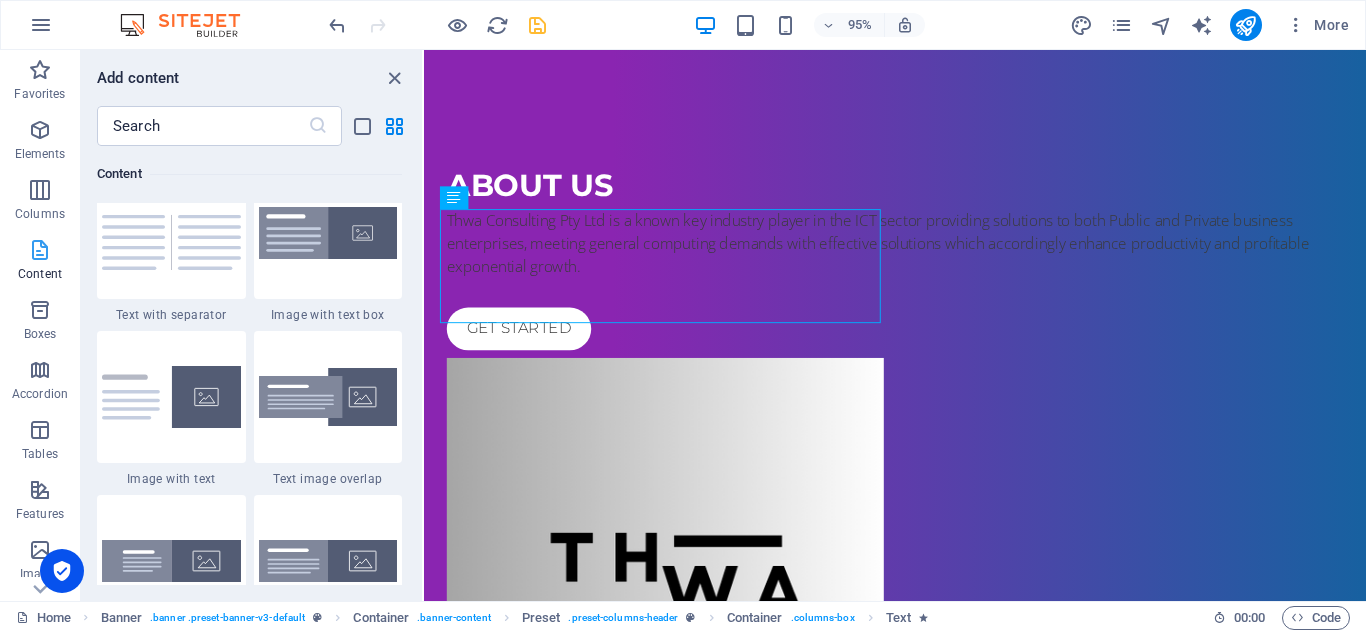 click at bounding box center [40, 250] 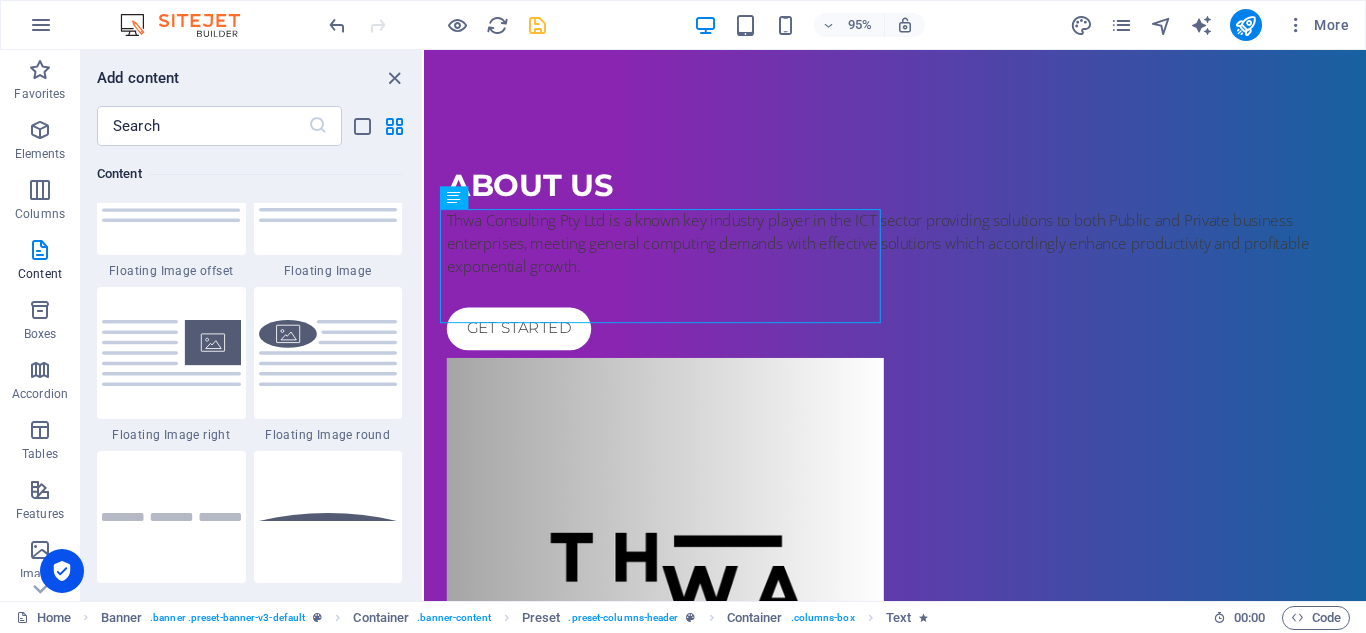 scroll, scrollTop: 4599, scrollLeft: 0, axis: vertical 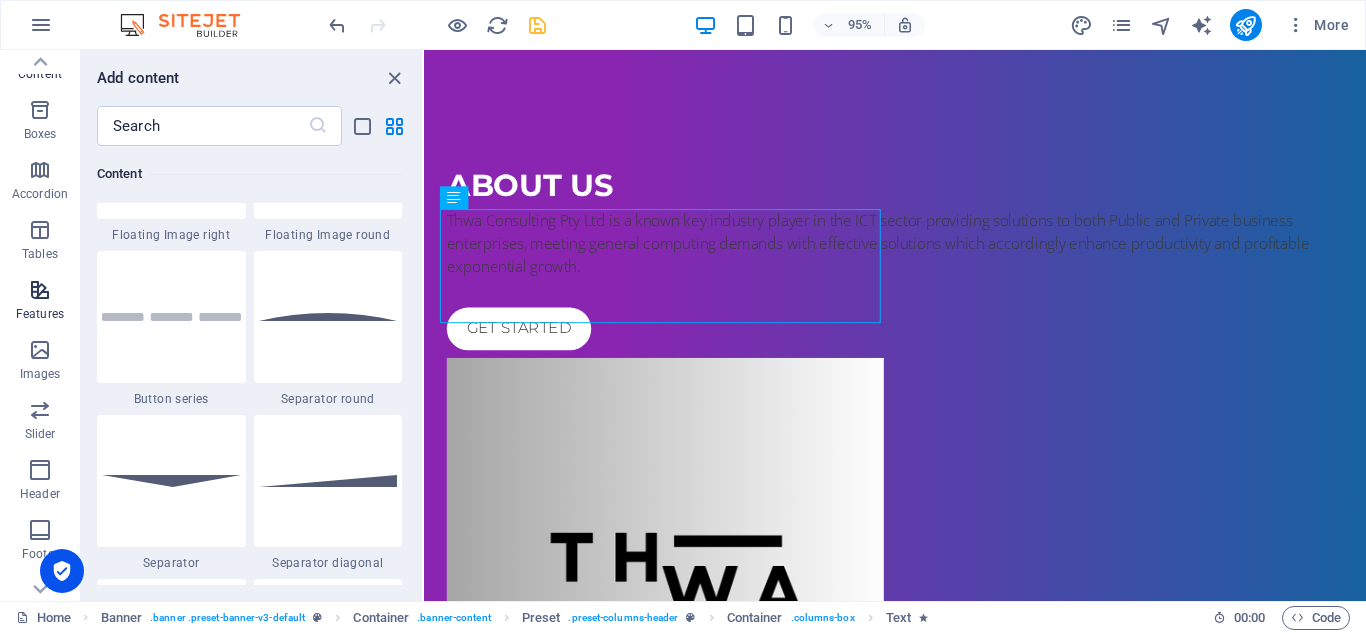 click at bounding box center [40, 290] 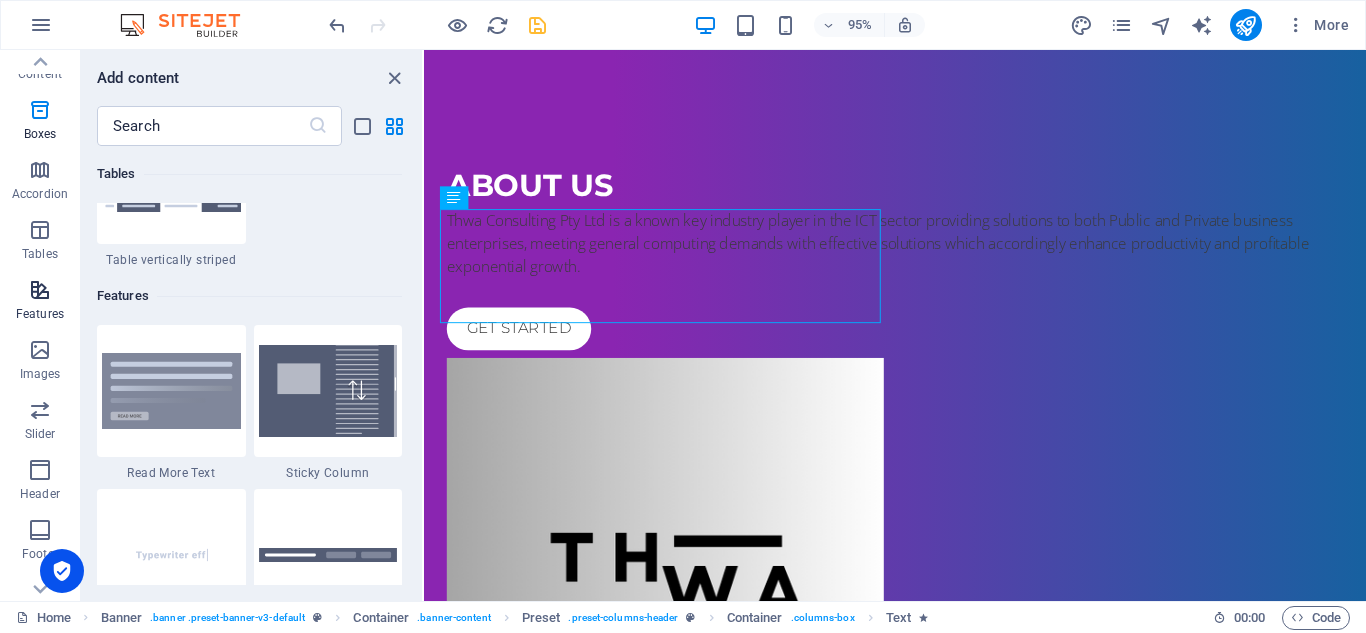 scroll, scrollTop: 7631, scrollLeft: 0, axis: vertical 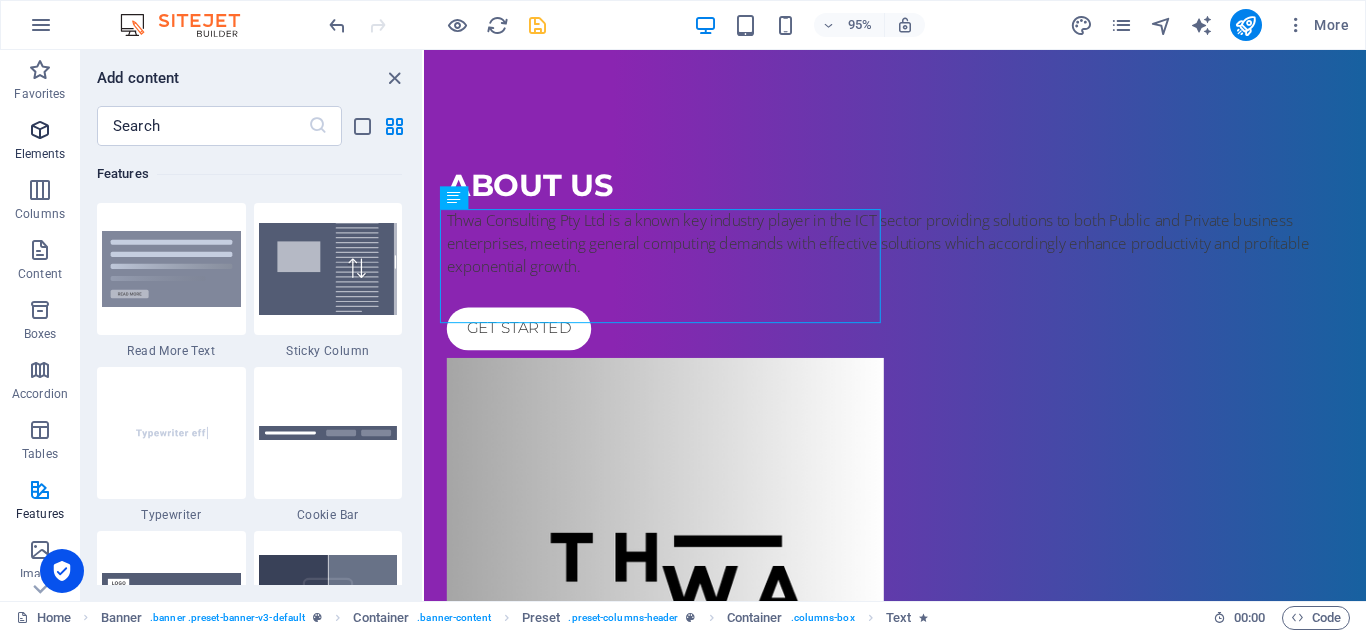 click at bounding box center [40, 130] 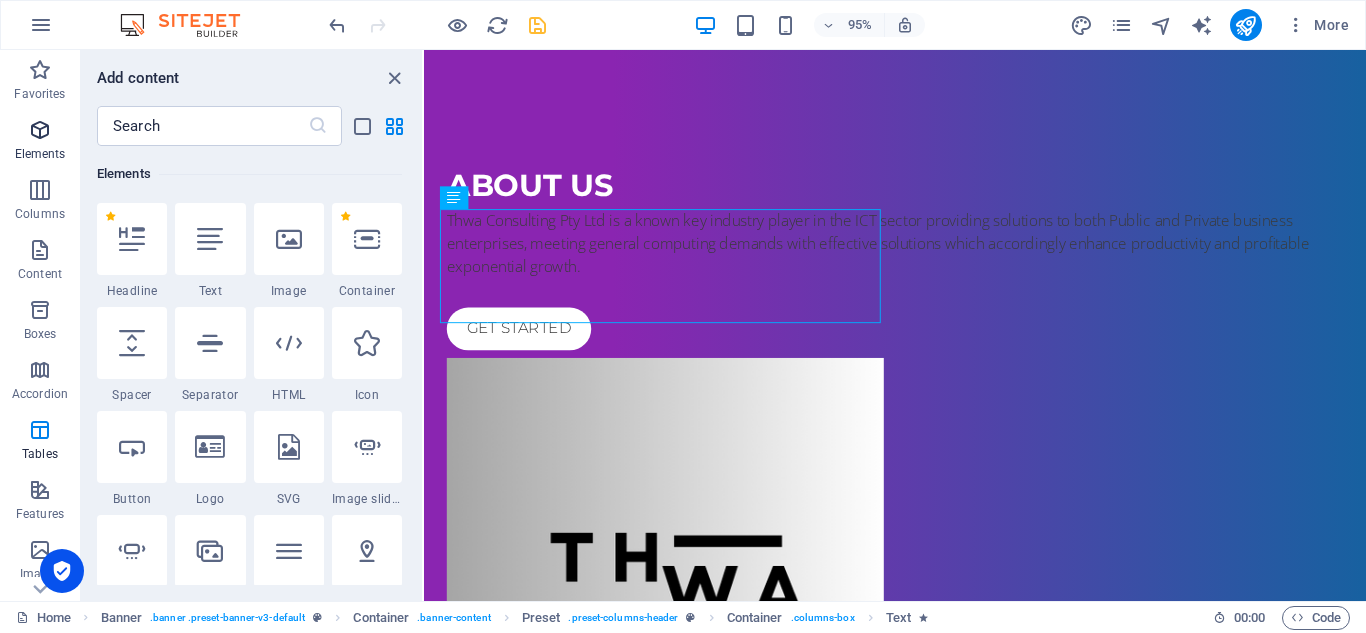 scroll, scrollTop: 213, scrollLeft: 0, axis: vertical 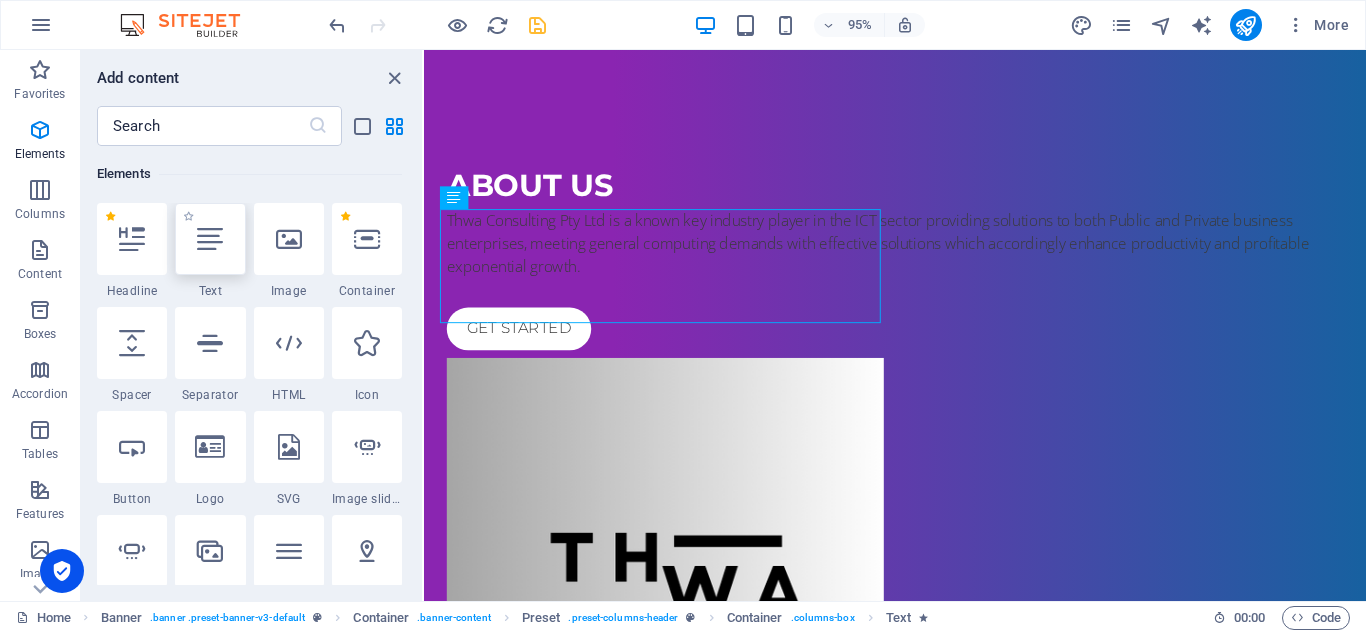 click at bounding box center [210, 239] 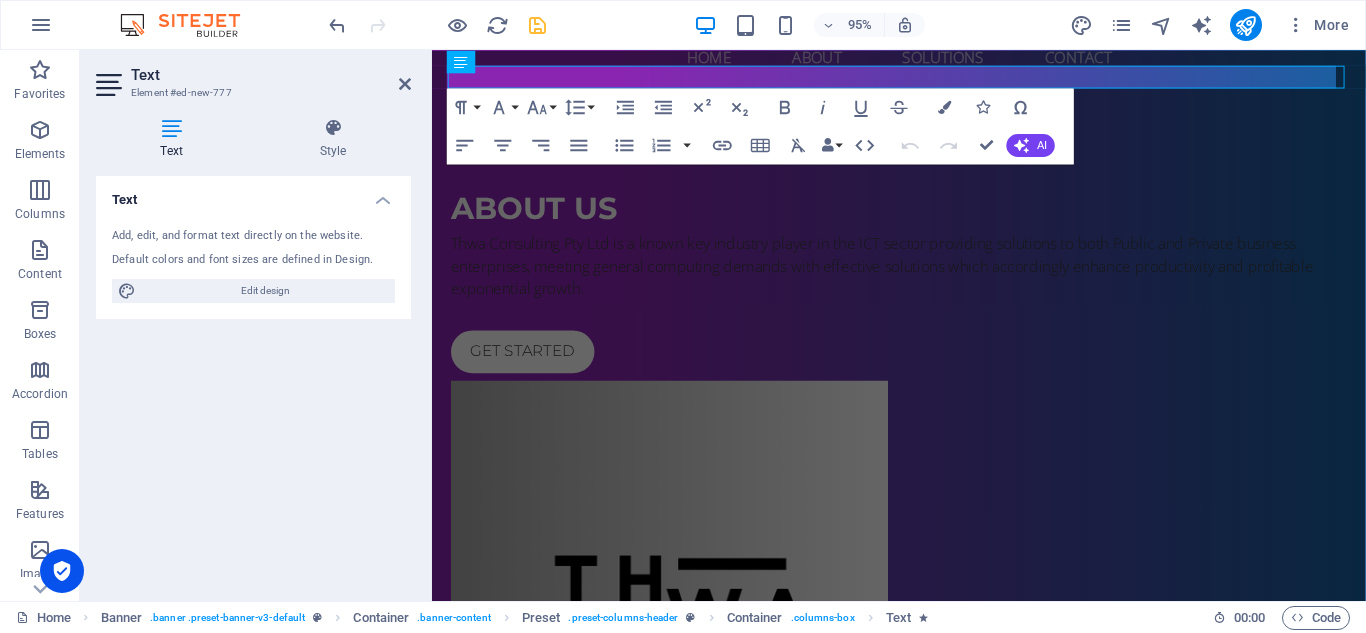 scroll, scrollTop: 0, scrollLeft: 0, axis: both 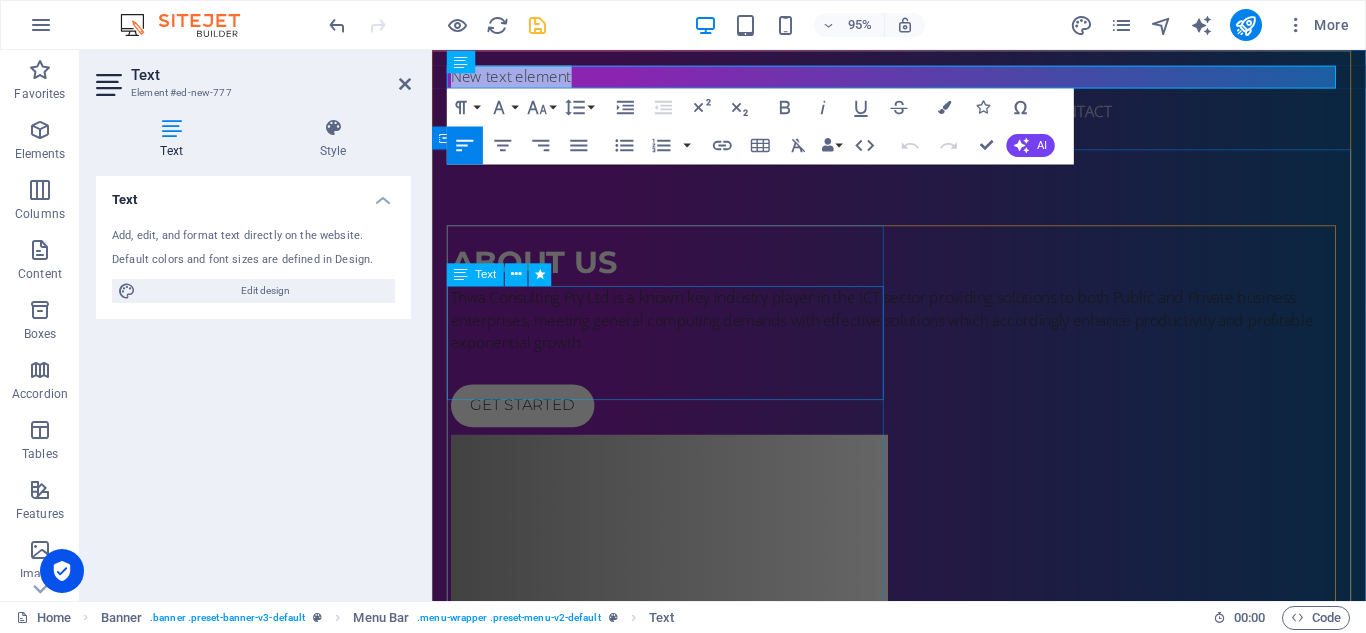 click on "Thwa Consulting Pty Ltd is a known key industry player in the ICT sector providing solutions to both Public and Private business enterprises, meeting general computing demands with effective solutions which accordingly enhance productivity and profitable exponential growth." at bounding box center [924, 334] 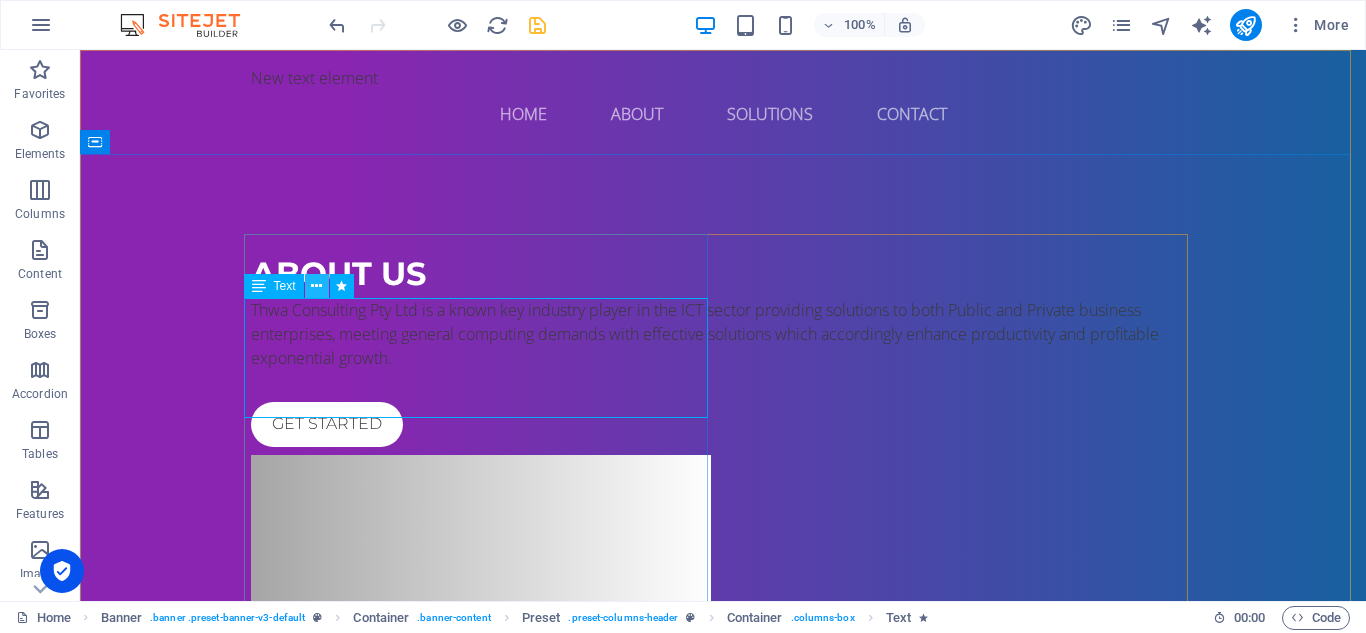 click at bounding box center [316, 286] 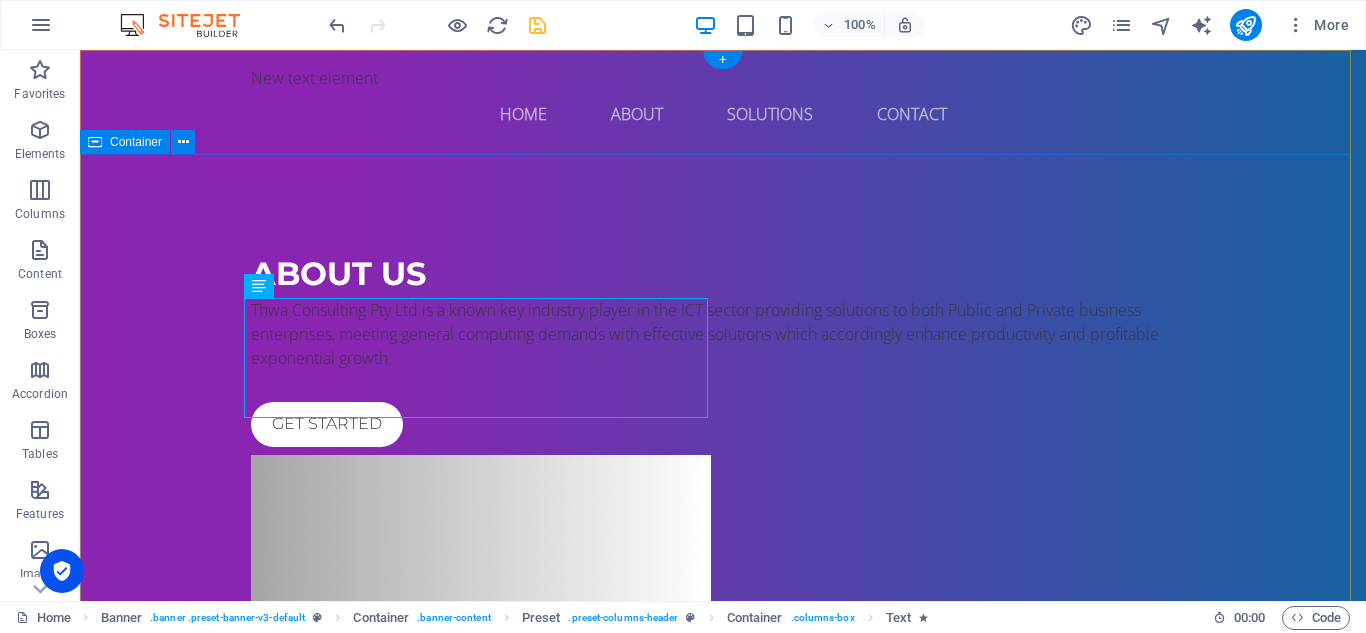 click on "ABOUT US Thwa Consulting Pty Ltd is a known key industry player in the ICT sector providing solutions to both Public and Private business enterprises, meeting general computing demands with effective solutions which accordingly enhance productivity and profitable exponential growth. Get started" at bounding box center (723, 574) 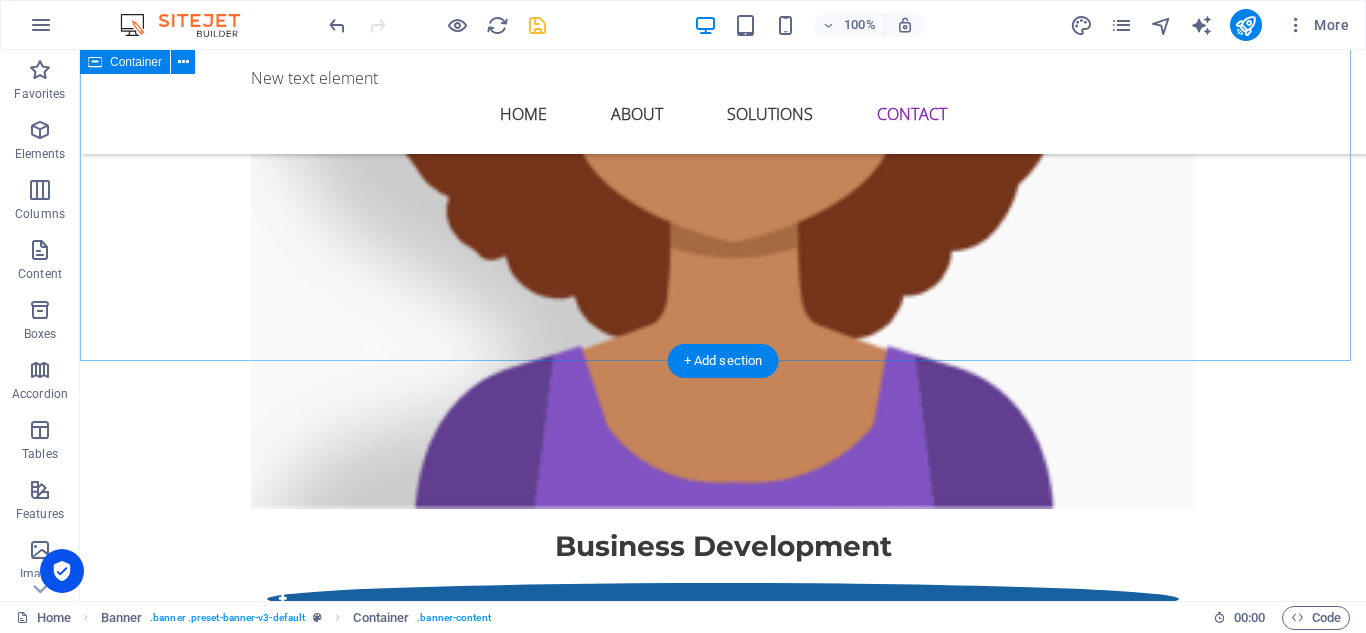 scroll, scrollTop: 3981, scrollLeft: 0, axis: vertical 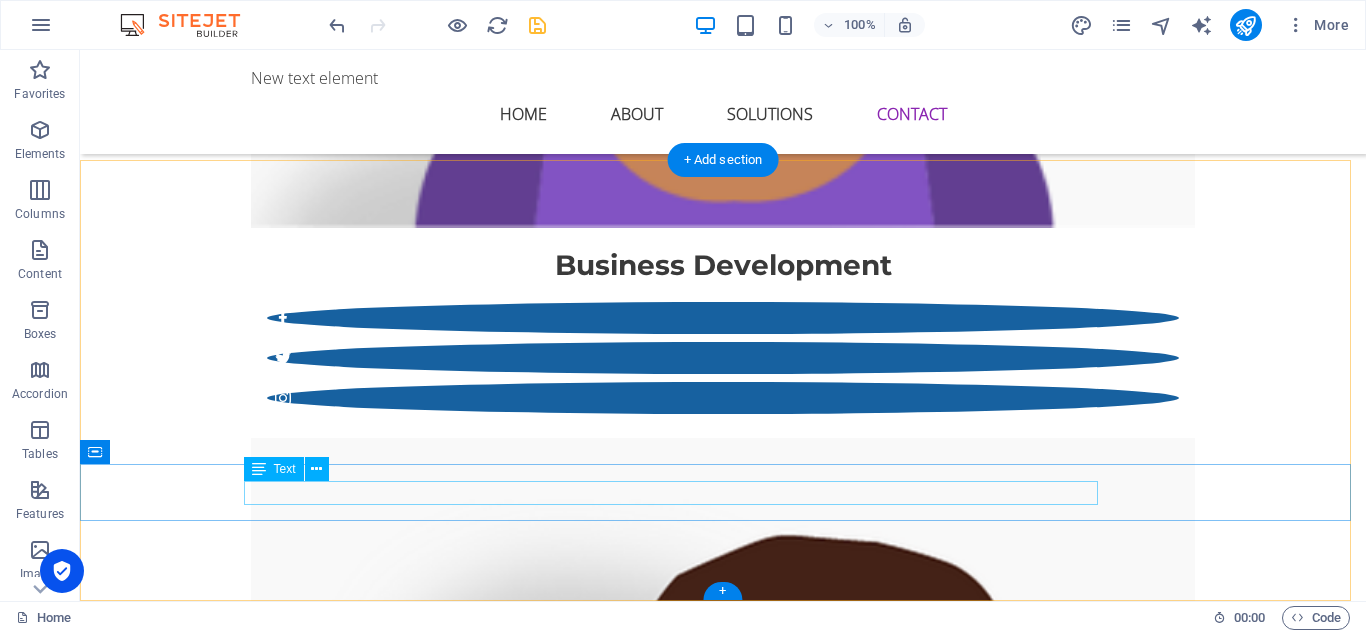 click on "© Thwa Consulting Pty Ltd.  Legal Notice  |  Privacy" at bounding box center [723, 5327] 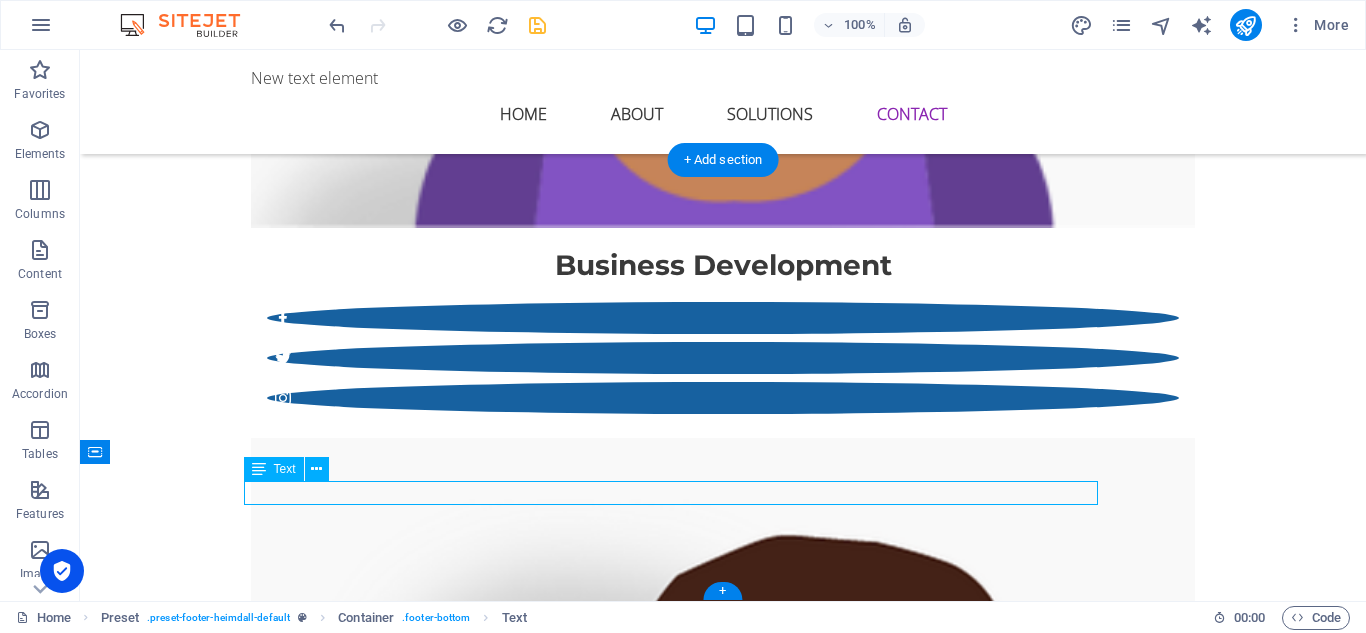 click on "© Thwa Consulting Pty Ltd.  Legal Notice  |  Privacy" at bounding box center (723, 5327) 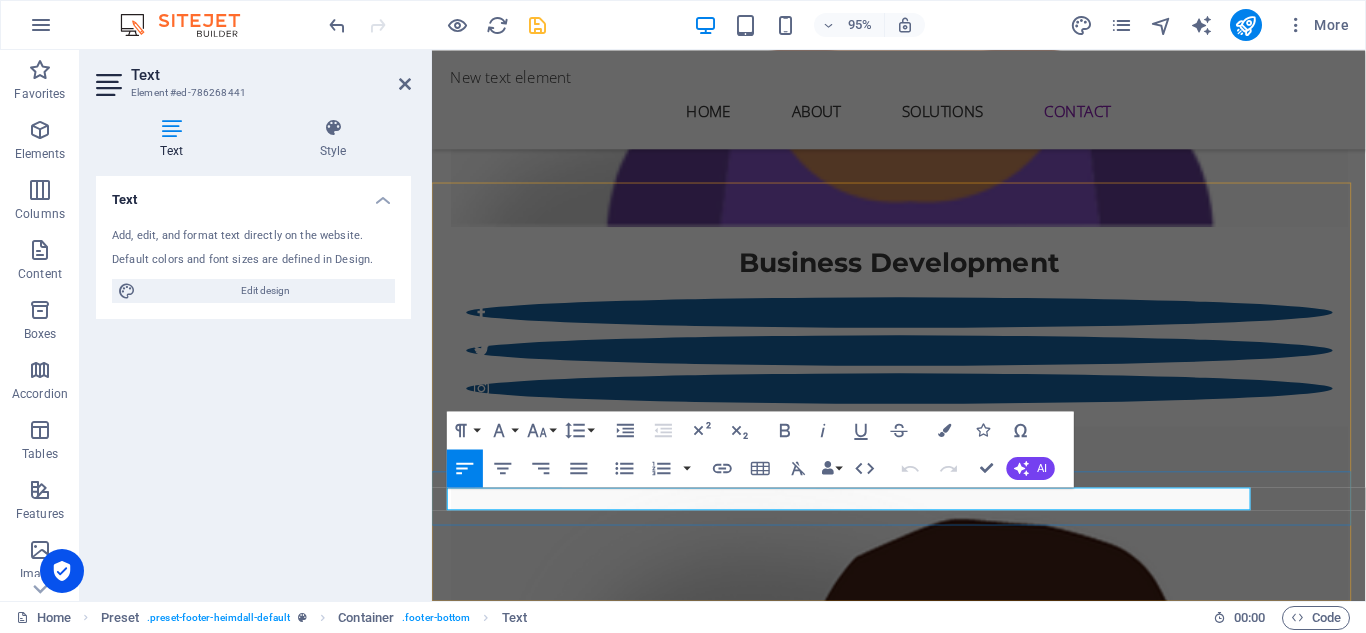 drag, startPoint x: 647, startPoint y: 521, endPoint x: 820, endPoint y: 519, distance: 173.01157 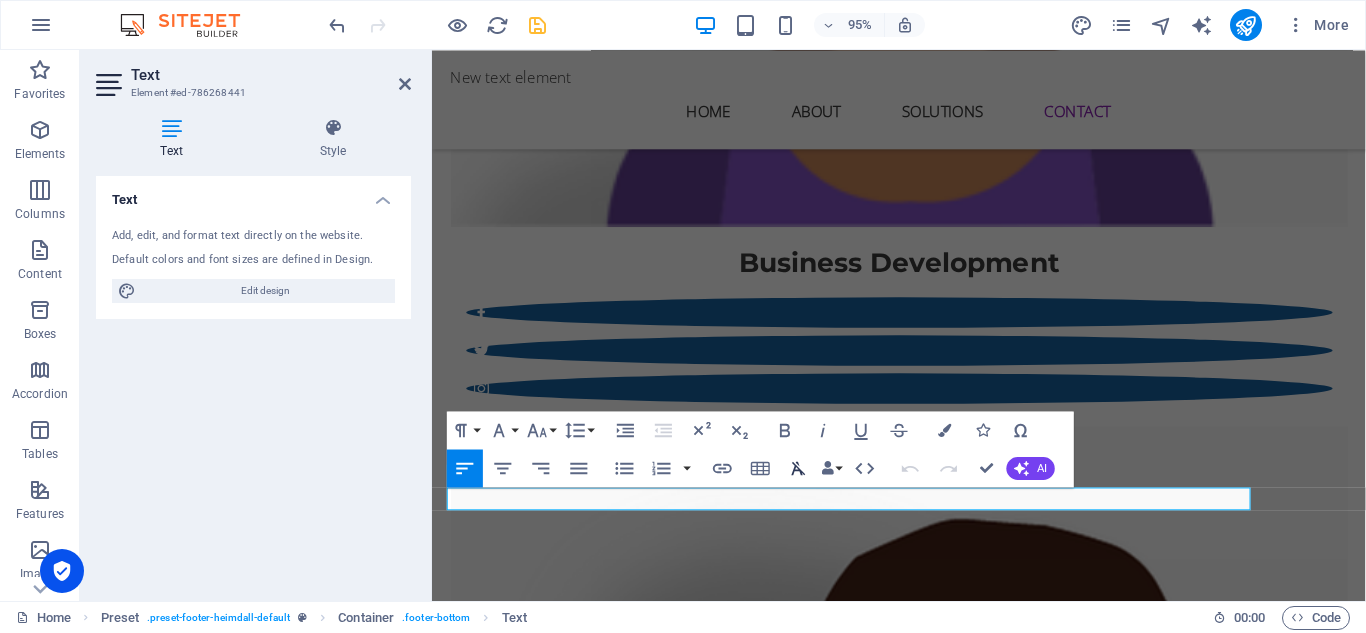 type 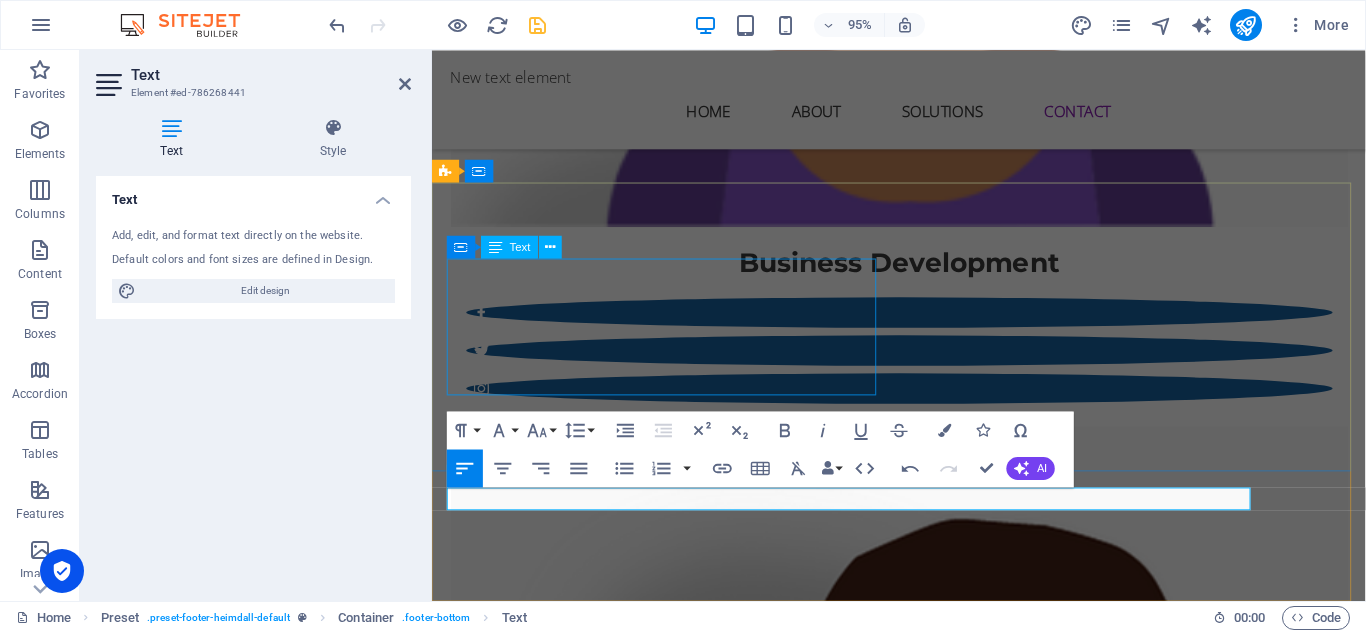 click on "Thwa Consulting boasts of a team of certified and experienced personnel with experience of over 20 years providing solutions to Business and Enterprises both locally and internationally. Our global partnerships give us a superior competitive edge, working with the finest to deliver the best solutions to our clients" at bounding box center [920, 4868] 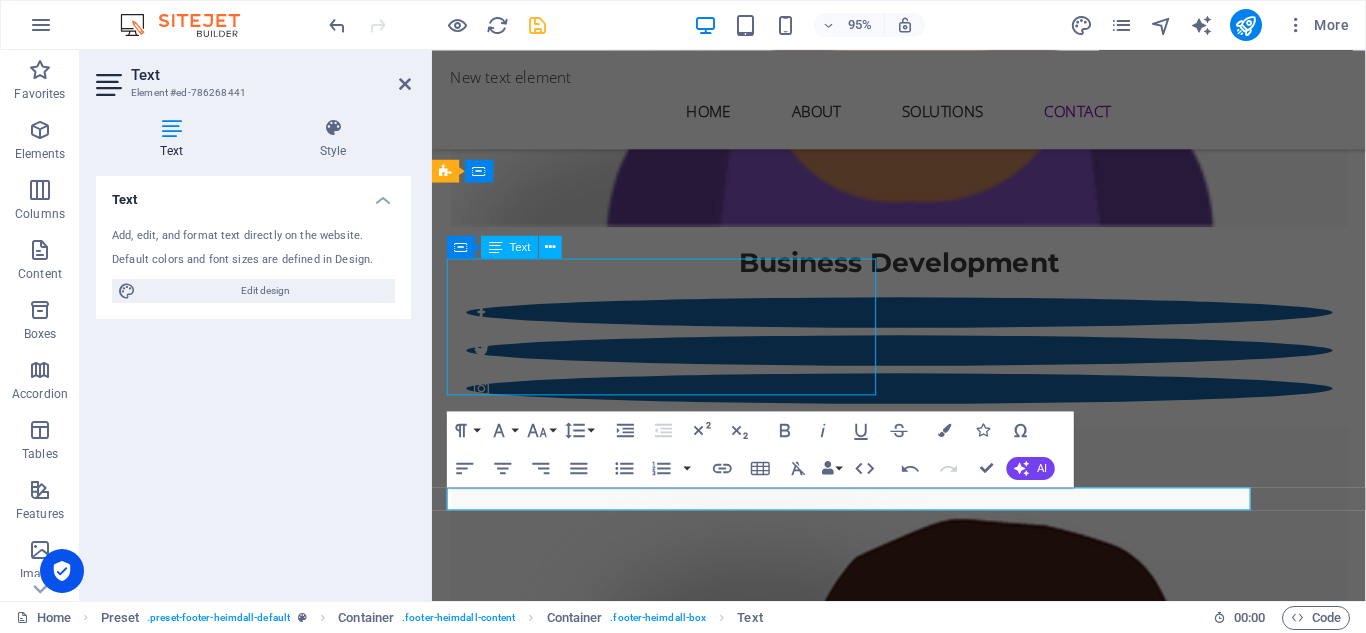 scroll, scrollTop: 3952, scrollLeft: 0, axis: vertical 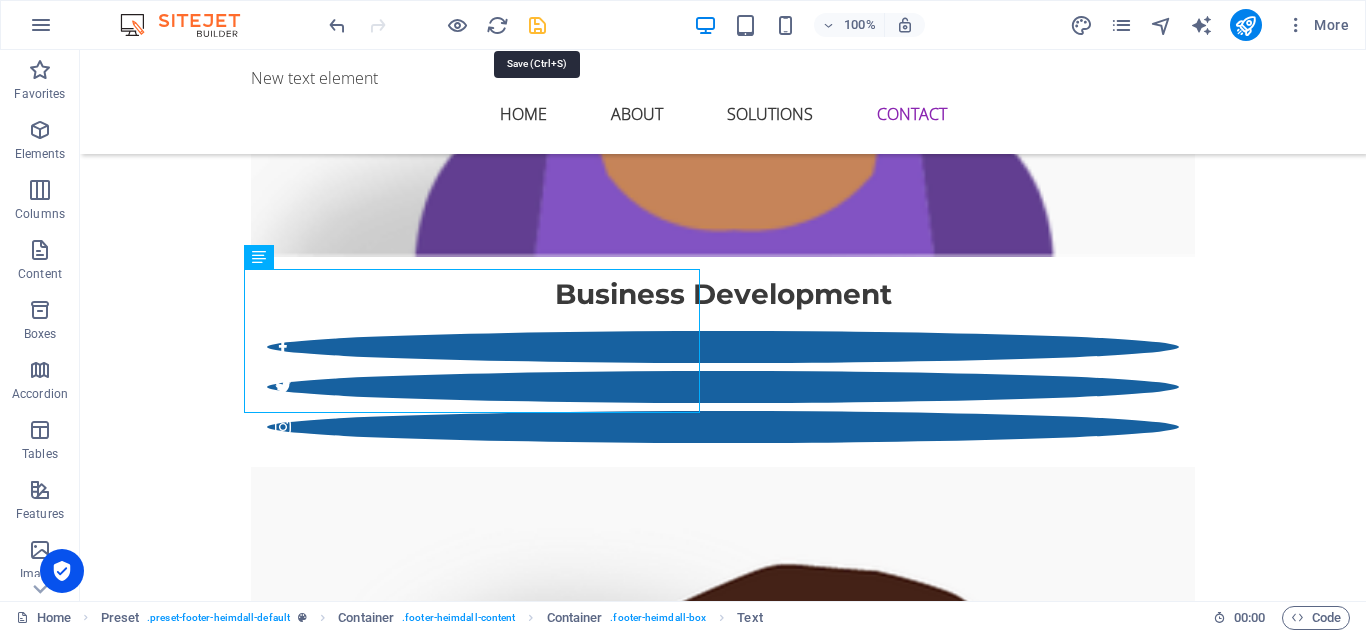 click at bounding box center (537, 25) 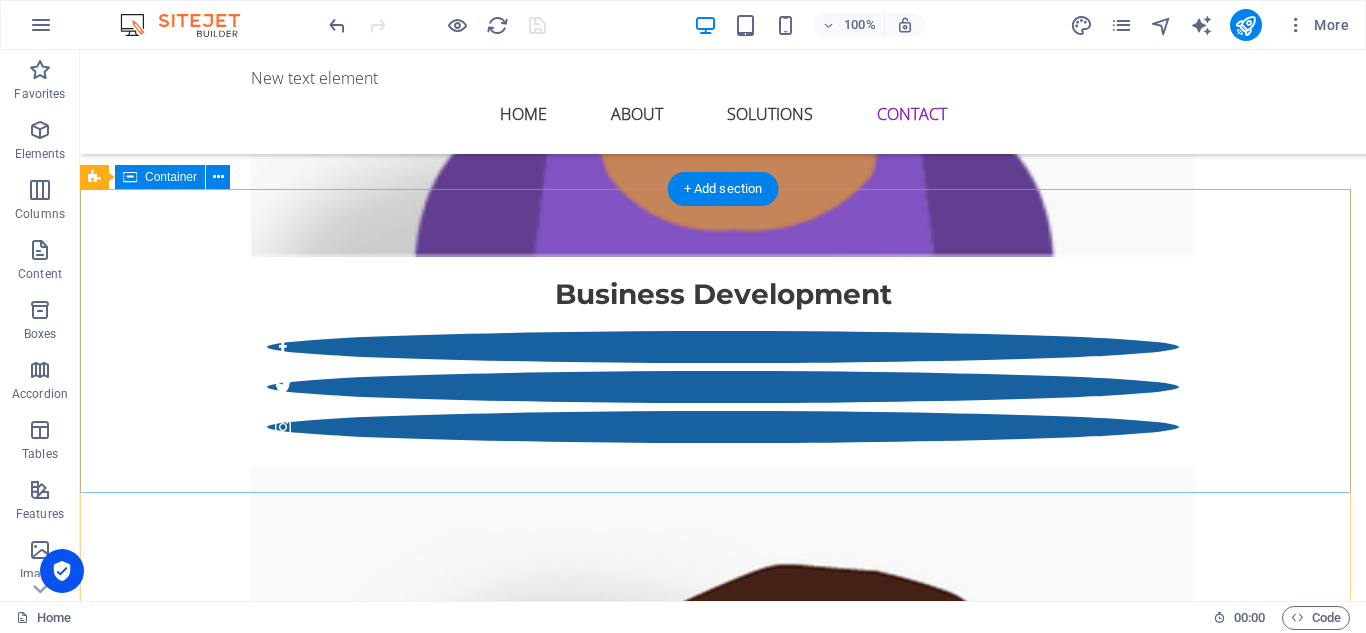 scroll, scrollTop: 3981, scrollLeft: 0, axis: vertical 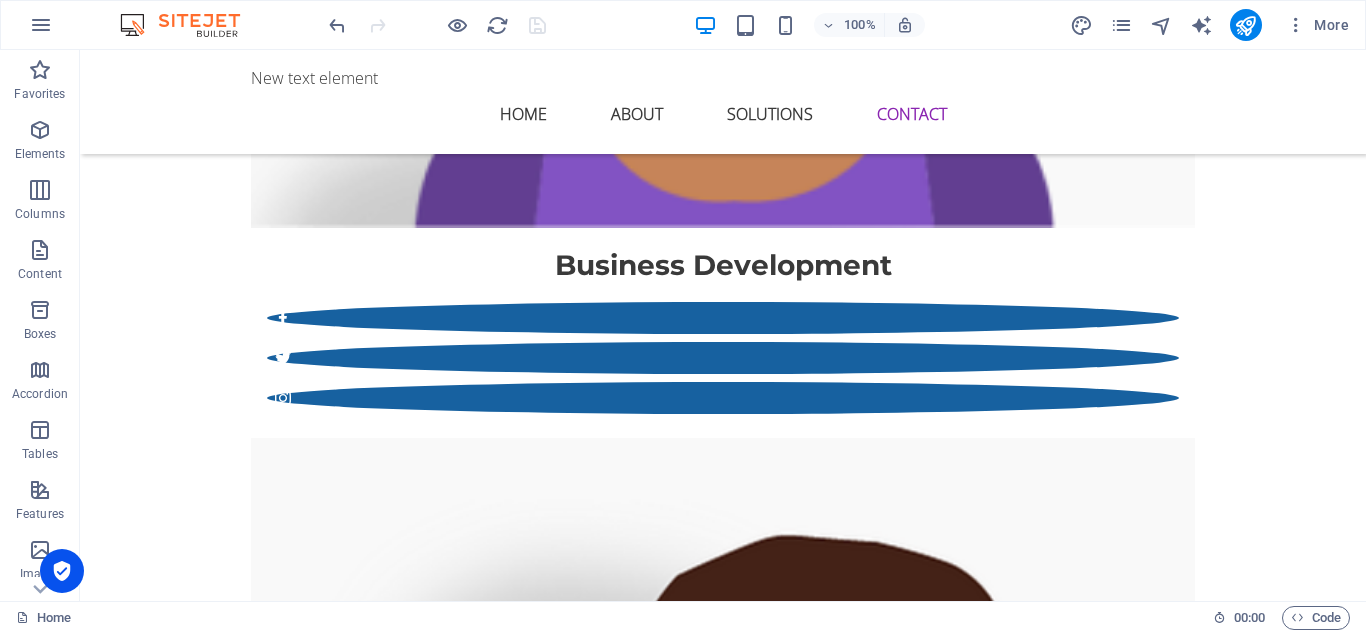 click at bounding box center (437, 25) 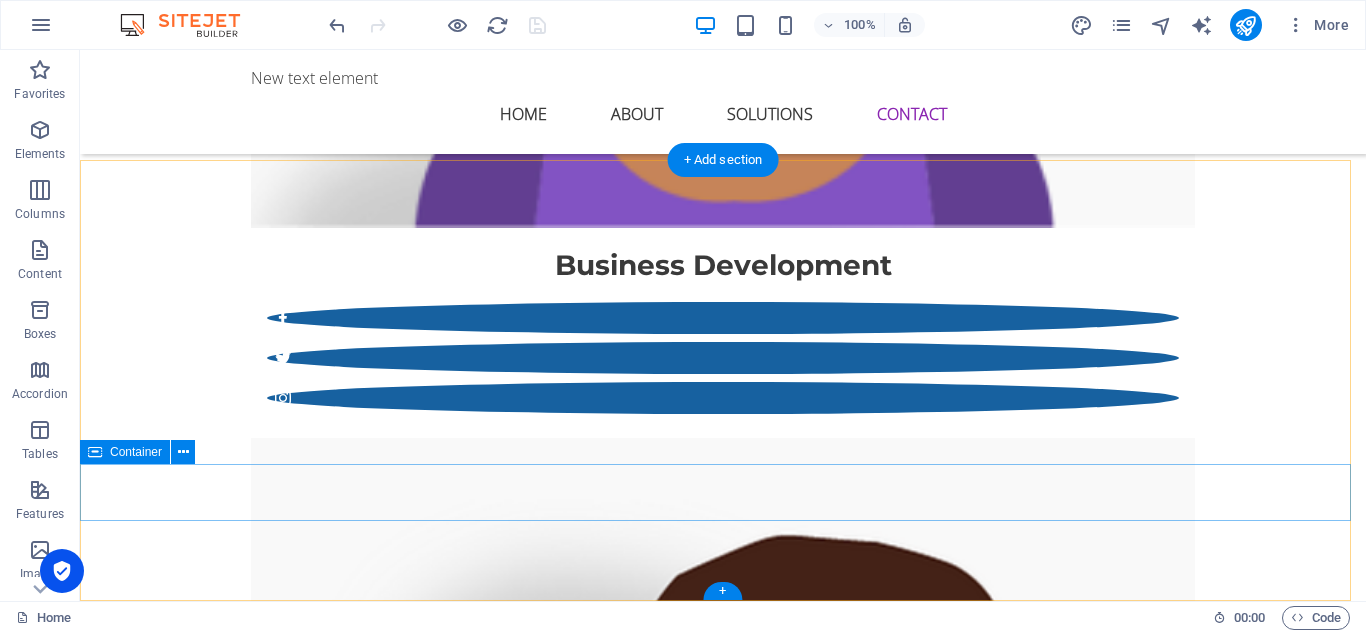 click on "© Thwa Consulting Pty Ltd. All Rights Reserved" at bounding box center [723, 5365] 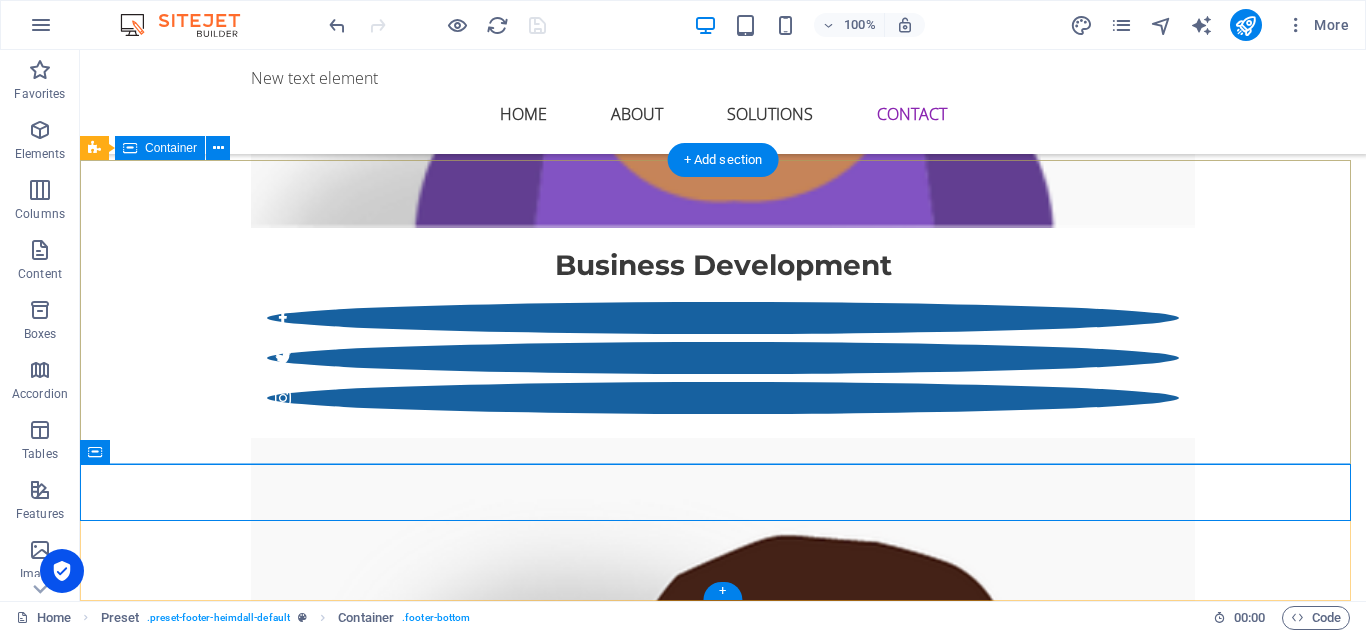 click on "Thwa Consulting boasts of a team of certified and experienced personnel with experience of over 20 years providing solutions to Business and Enterprises both locally and internationally. Our global partnerships give us a superior competitive edge, working with the finest to deliver the best solutions to our clients Navigation Home About Solutions Contact Contact us [GEOGRAPHIC_DATA]   1818 [EMAIL_ADDRESS][DOMAIN_NAME] Phone:  + [PHONE_NUMBER]" at bounding box center [723, 5021] 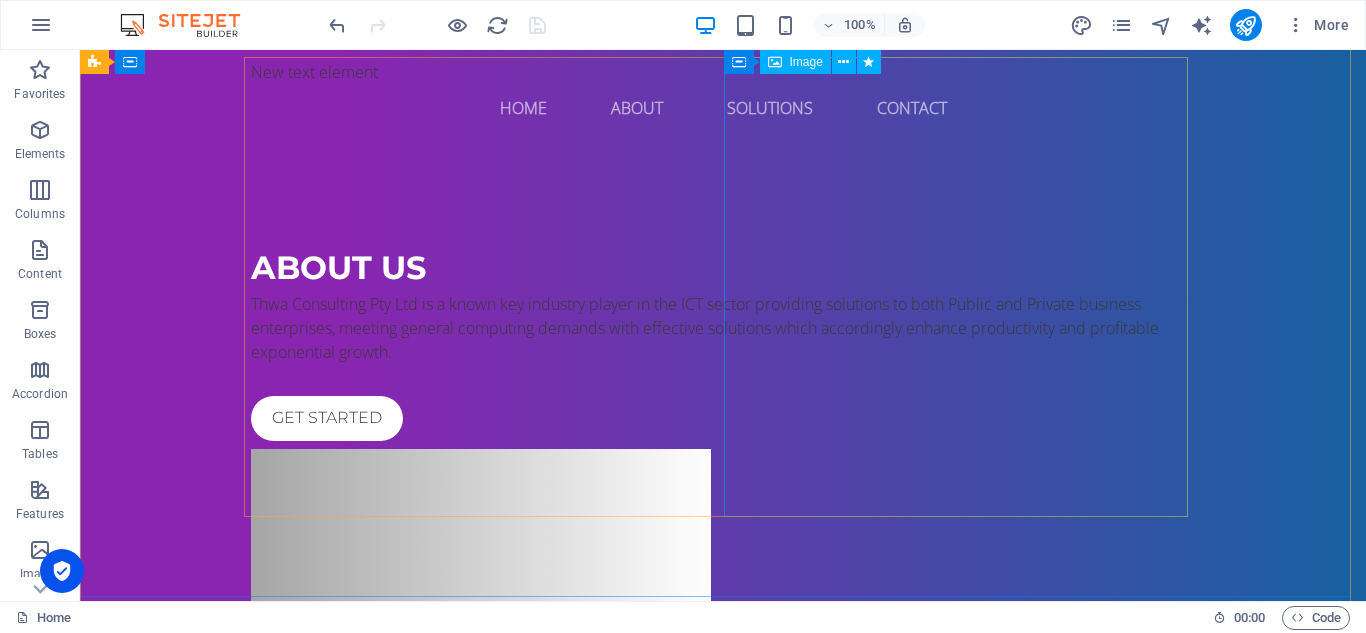scroll, scrollTop: 0, scrollLeft: 0, axis: both 